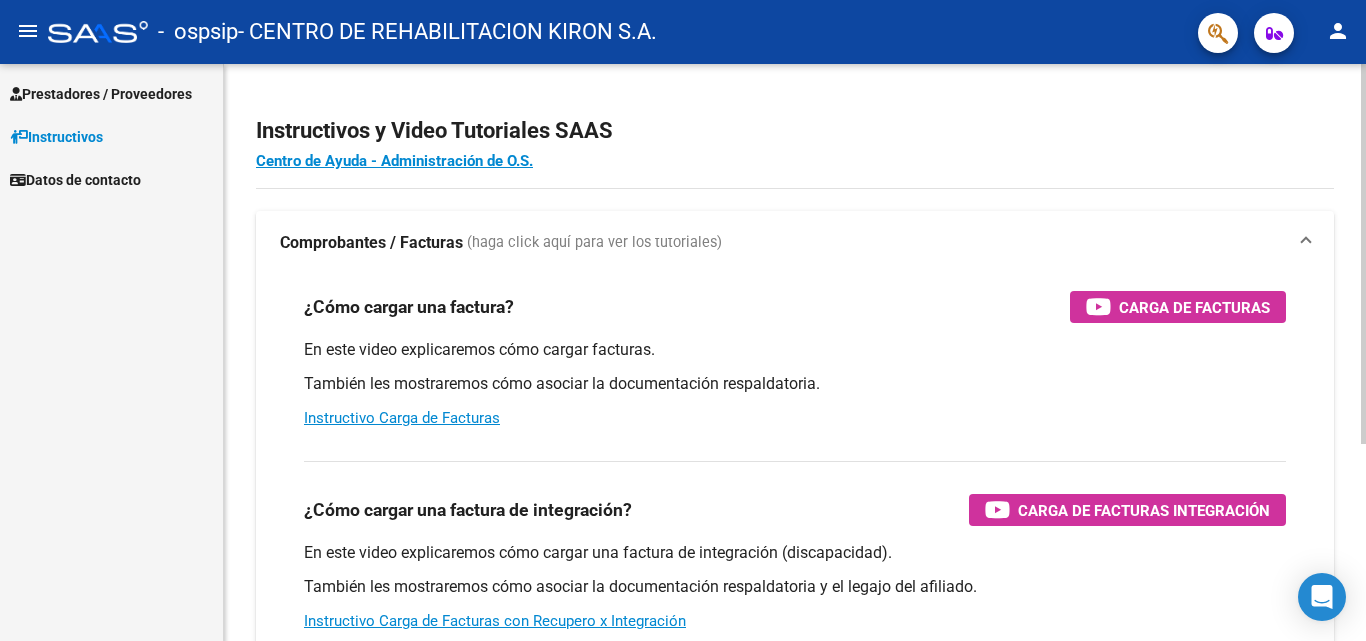 scroll, scrollTop: 0, scrollLeft: 0, axis: both 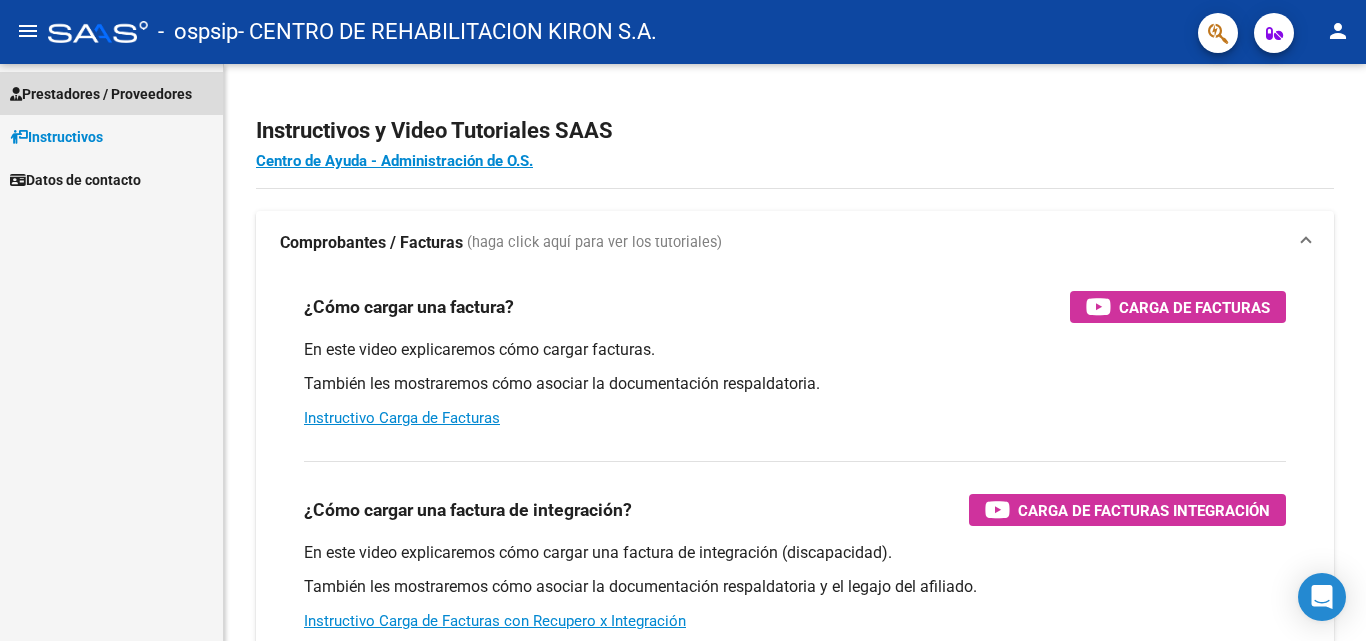click on "Prestadores / Proveedores" at bounding box center [101, 94] 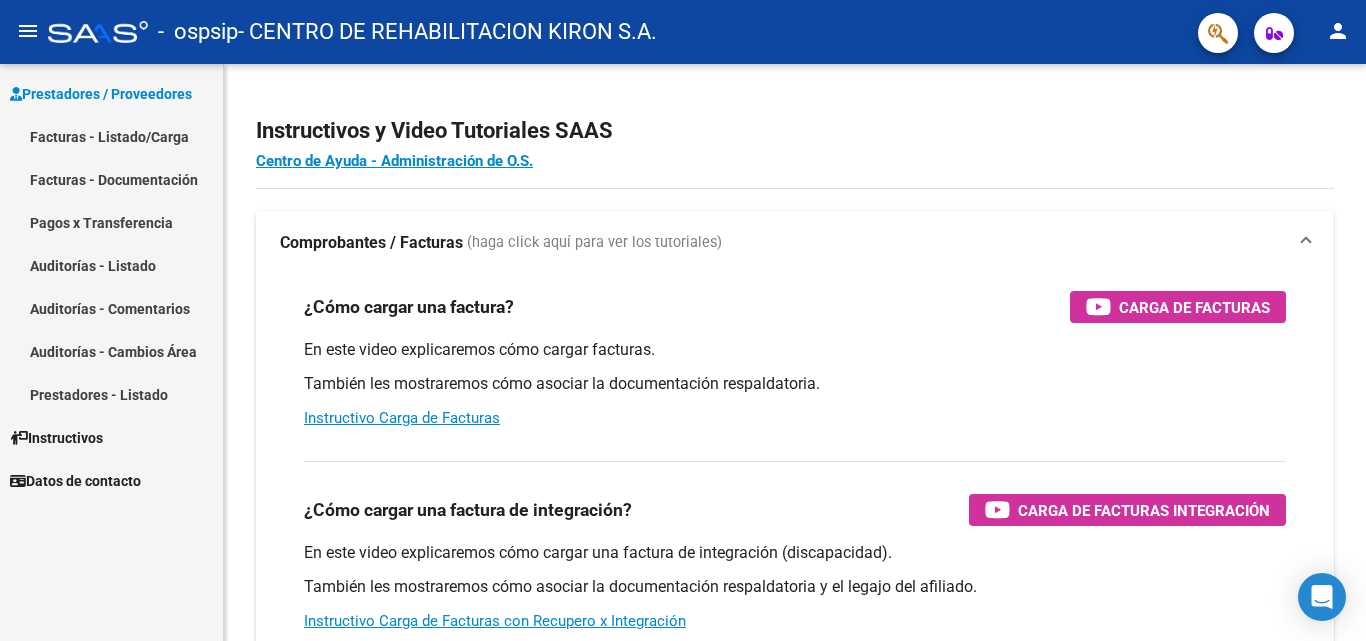 click on "Facturas - Listado/Carga" at bounding box center (111, 136) 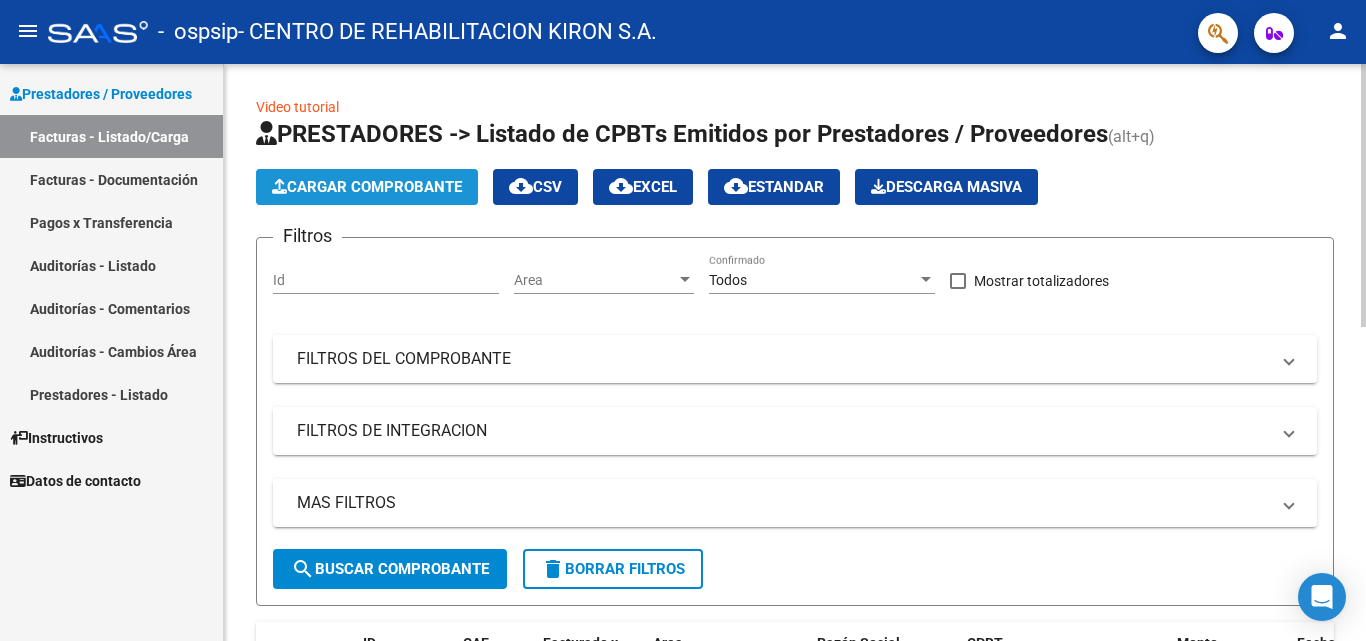 click on "Cargar Comprobante" 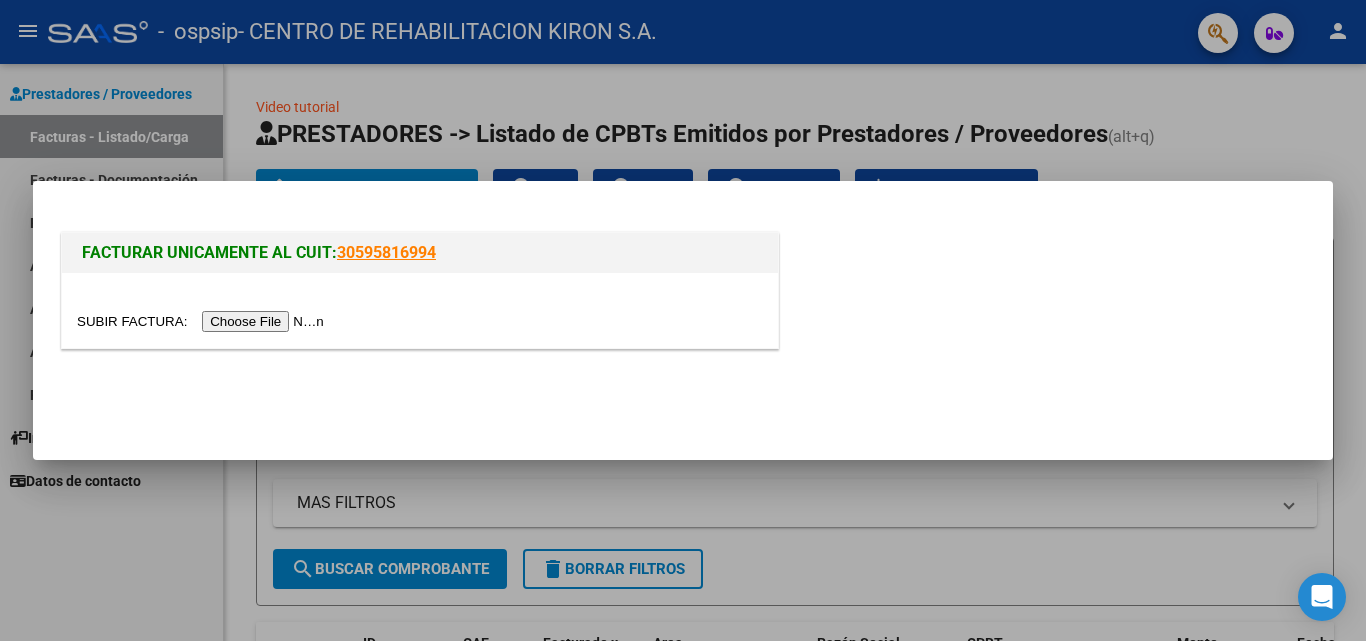 click at bounding box center [203, 321] 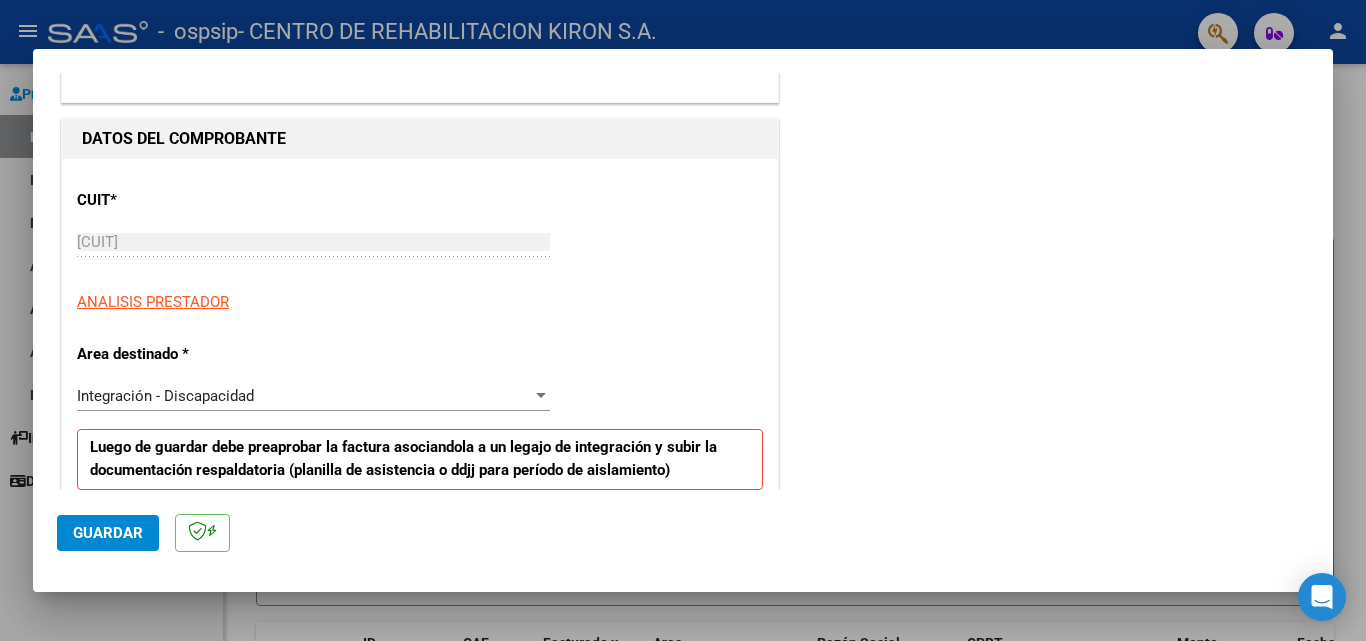 scroll, scrollTop: 200, scrollLeft: 0, axis: vertical 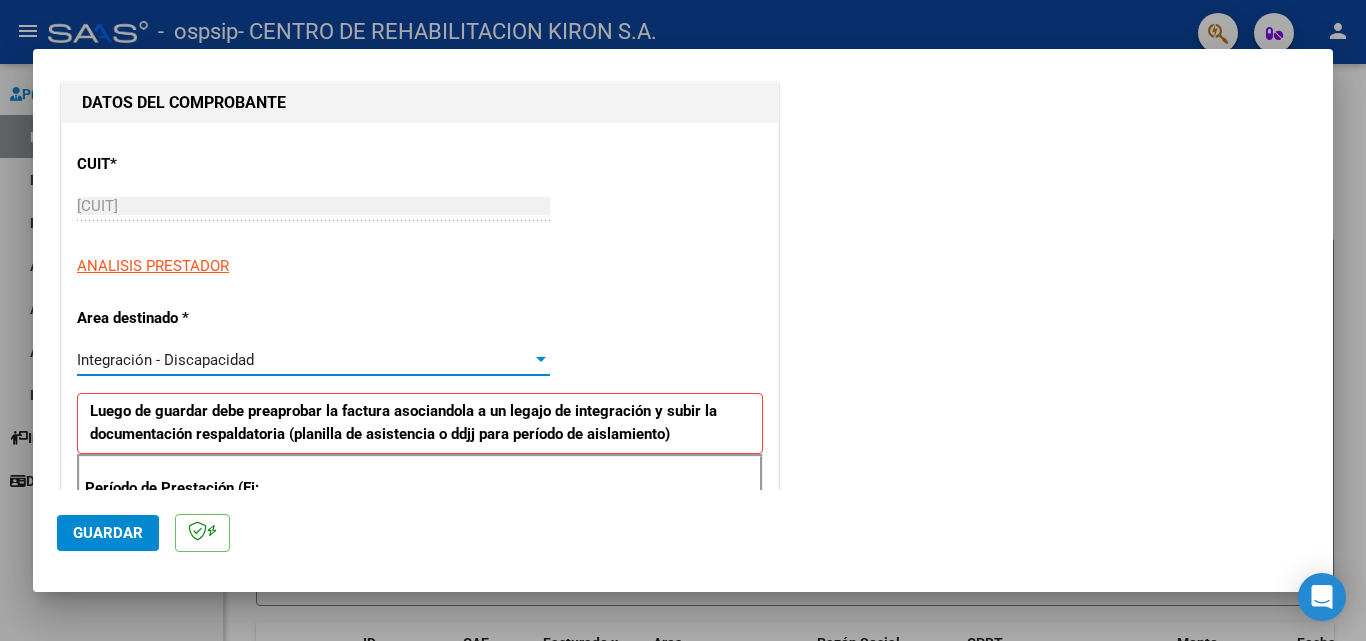 click at bounding box center [541, 359] 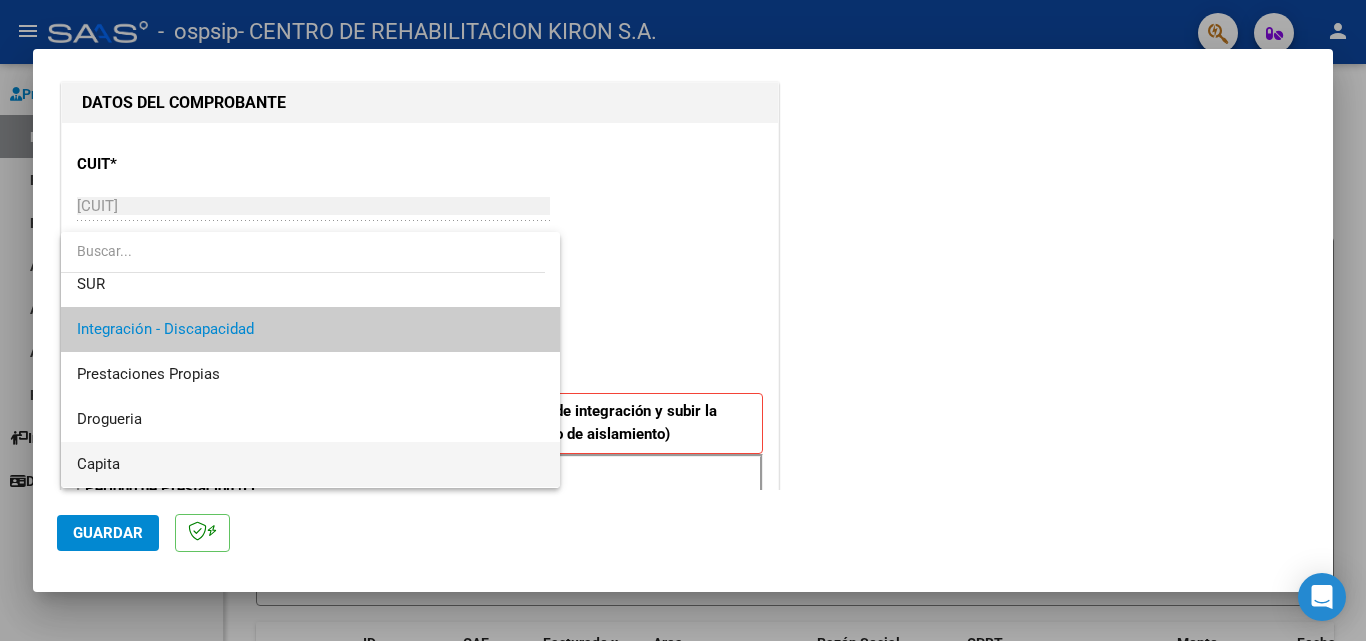 scroll, scrollTop: 0, scrollLeft: 0, axis: both 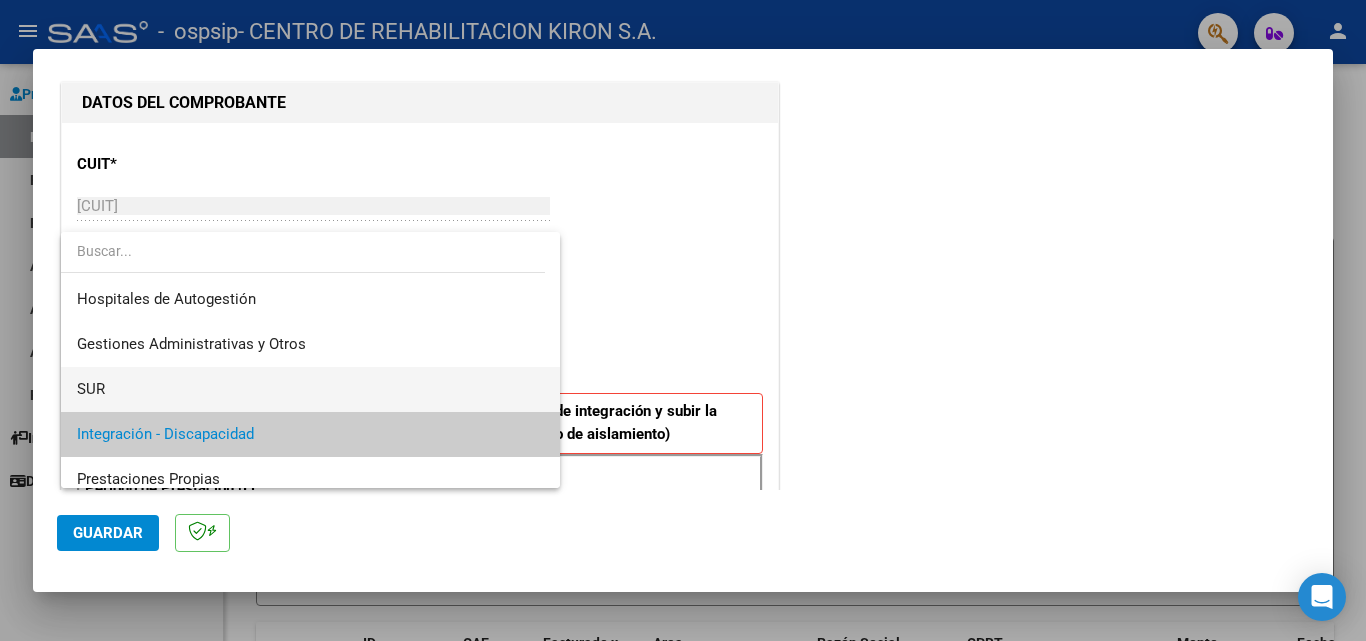 click on "SUR" at bounding box center (310, 389) 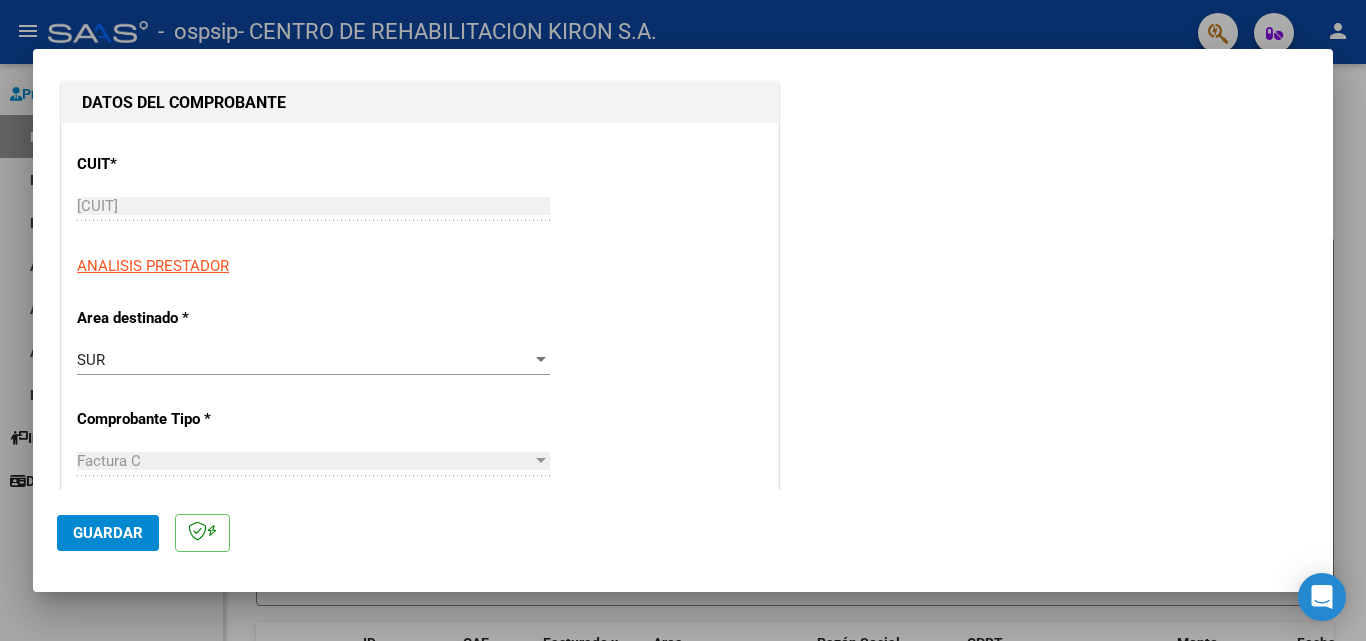 click on "SUR Seleccionar Area" at bounding box center [313, 360] 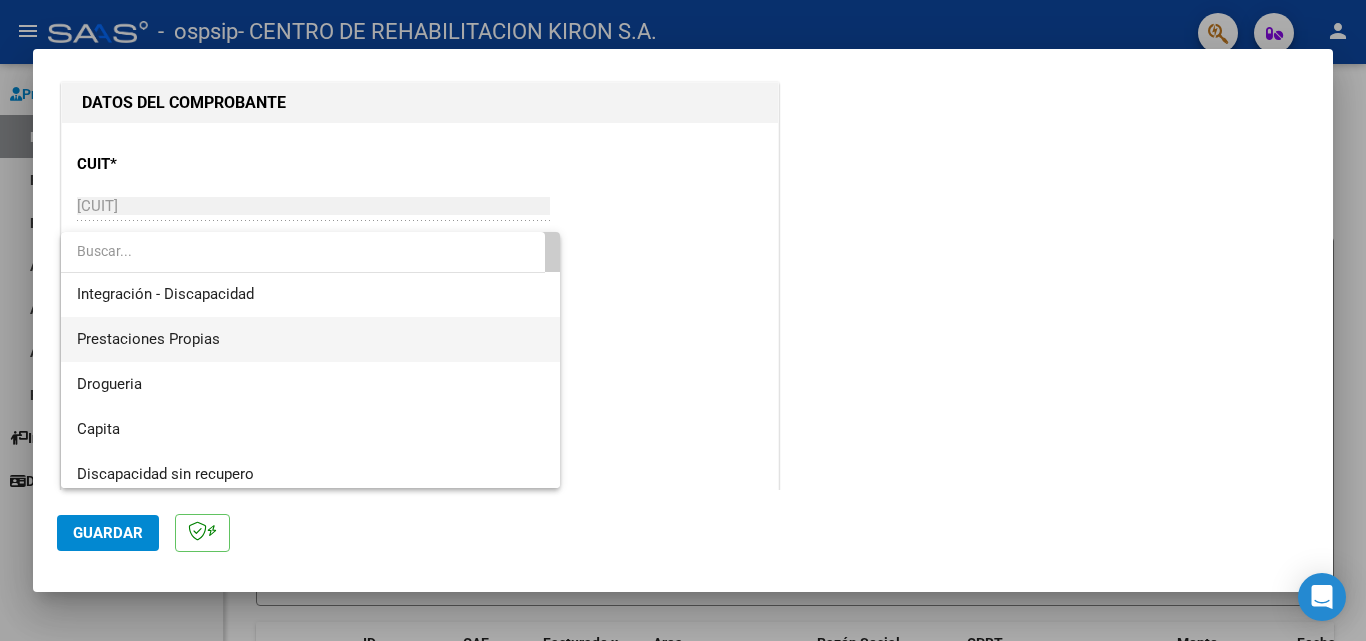 scroll, scrollTop: 94, scrollLeft: 0, axis: vertical 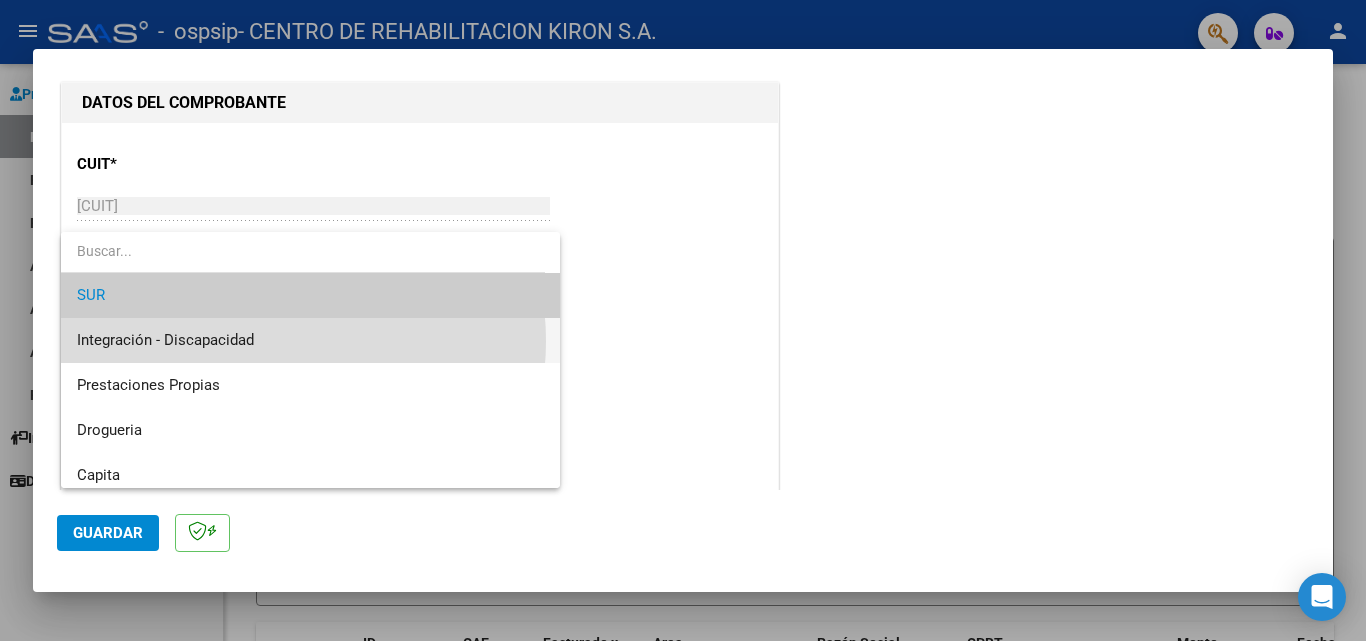 click on "Integración - Discapacidad" at bounding box center [310, 340] 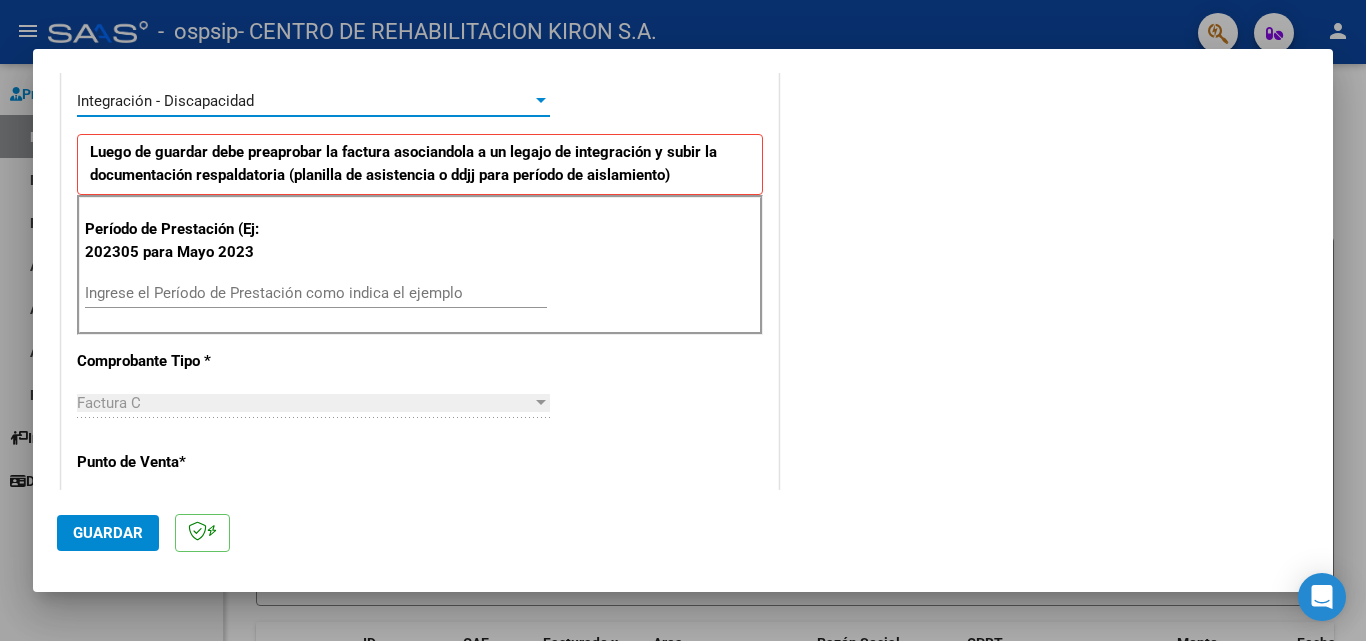scroll, scrollTop: 500, scrollLeft: 0, axis: vertical 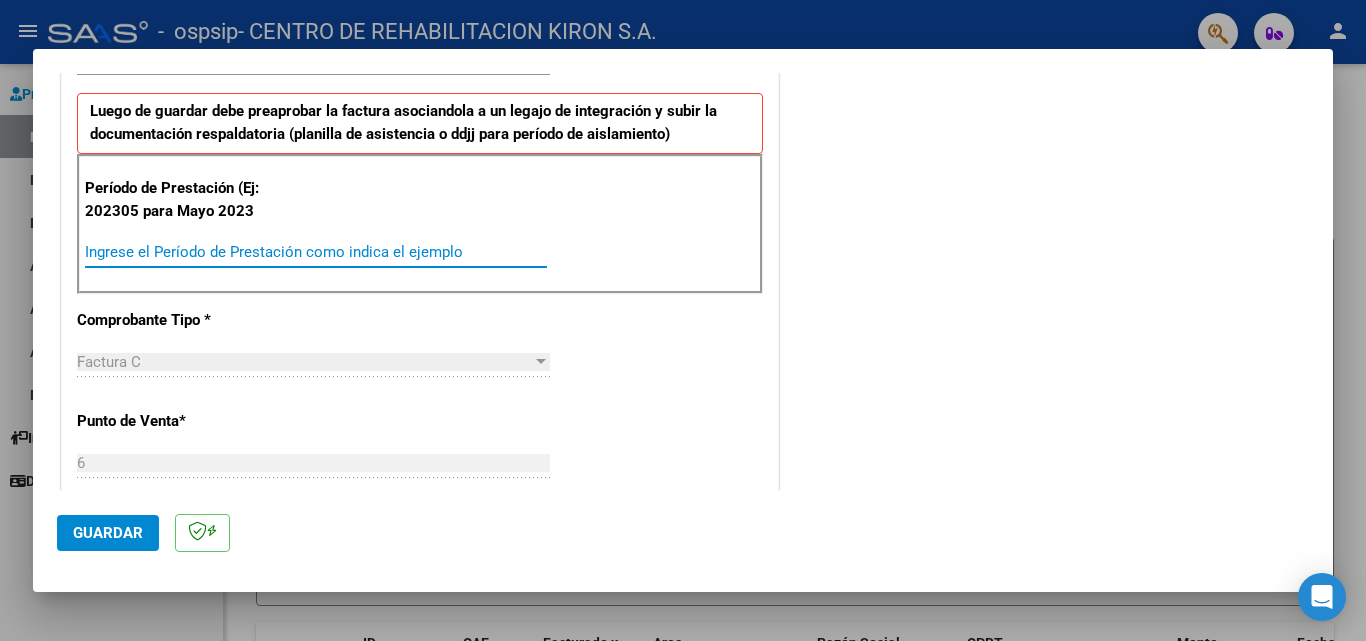 click on "Ingrese el Período de Prestación como indica el ejemplo" at bounding box center (316, 252) 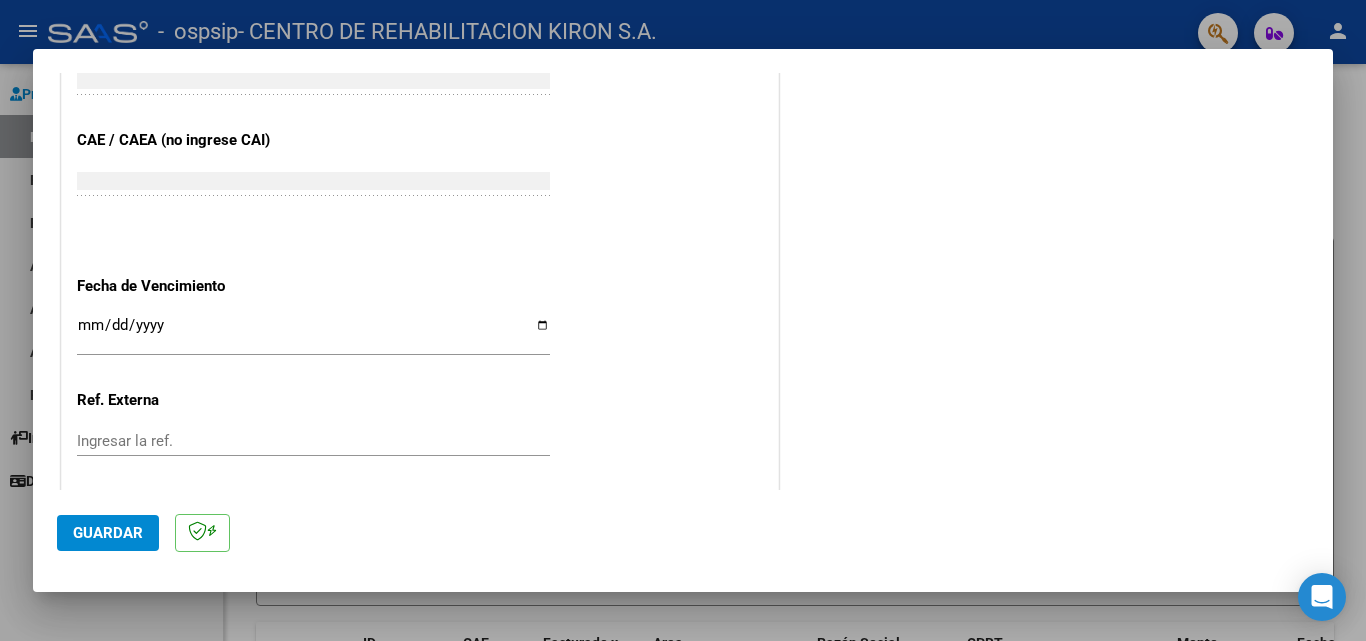 scroll, scrollTop: 1200, scrollLeft: 0, axis: vertical 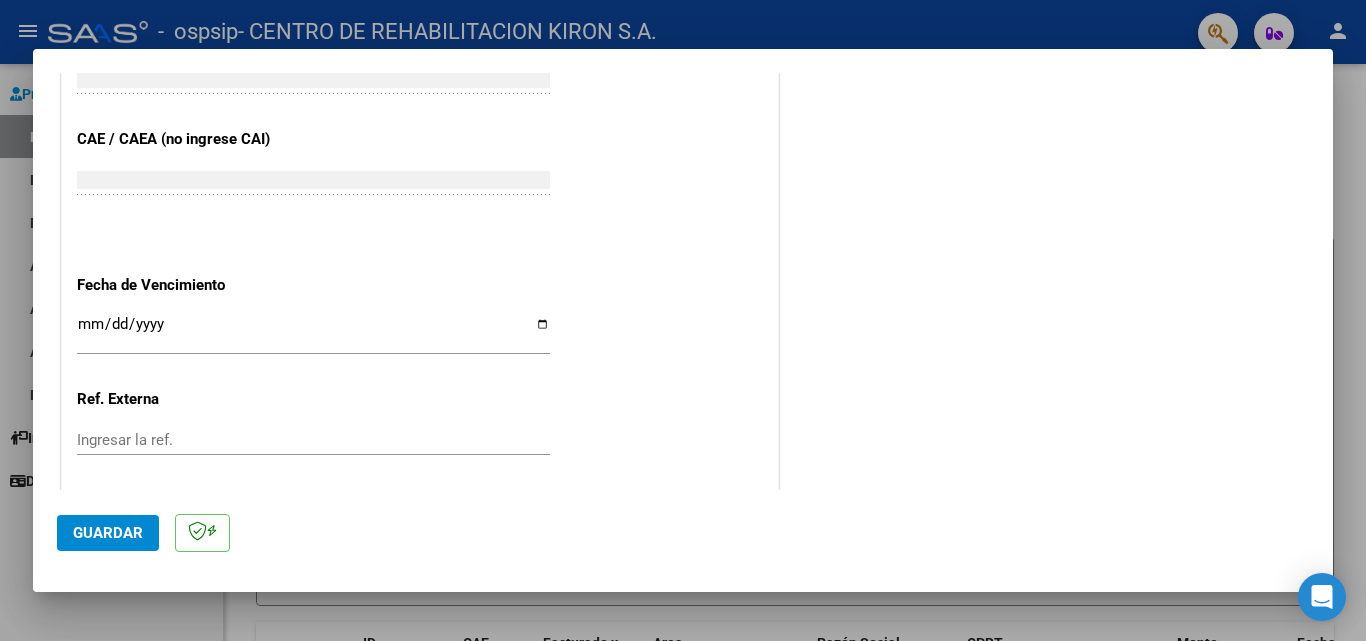 type on "202507" 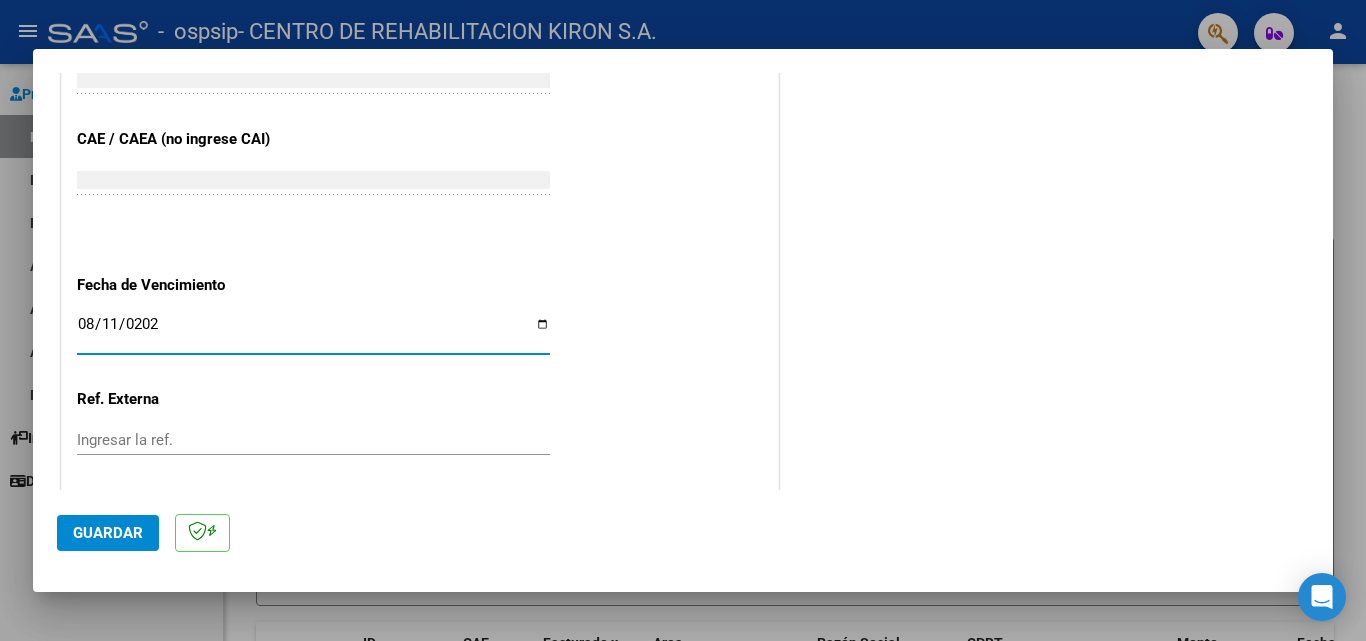 type on "2025-08-11" 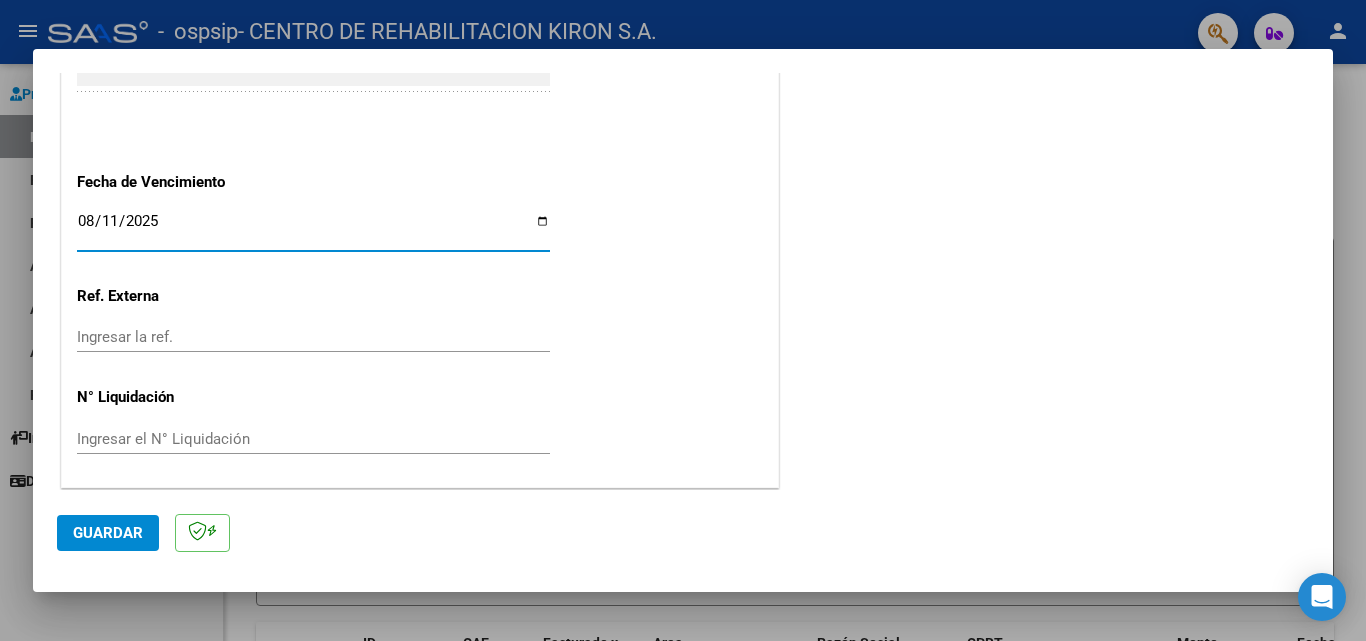 scroll, scrollTop: 1305, scrollLeft: 0, axis: vertical 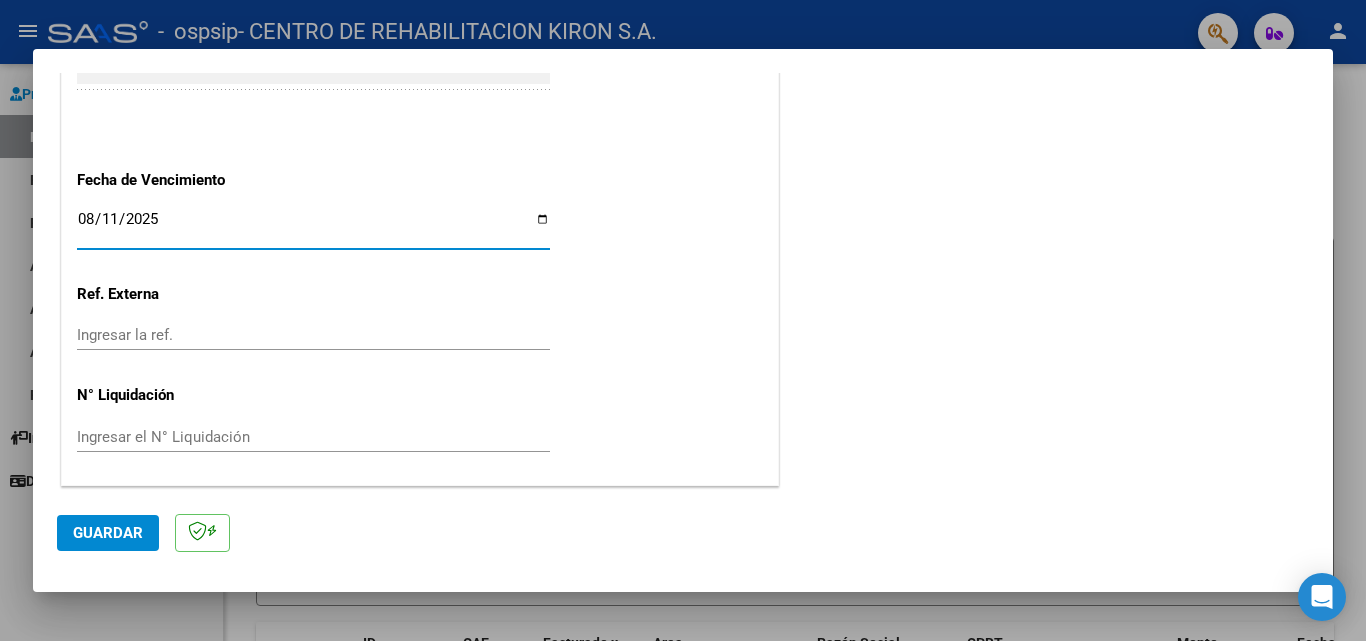 click on "Guardar" 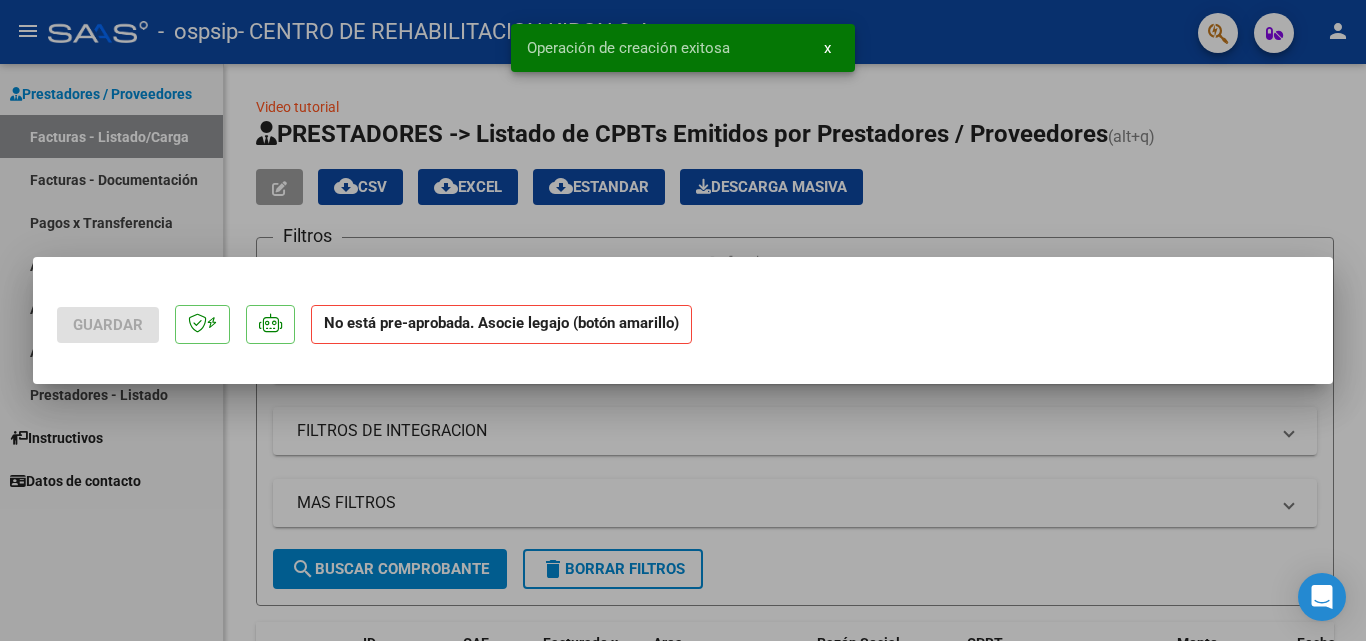 scroll, scrollTop: 0, scrollLeft: 0, axis: both 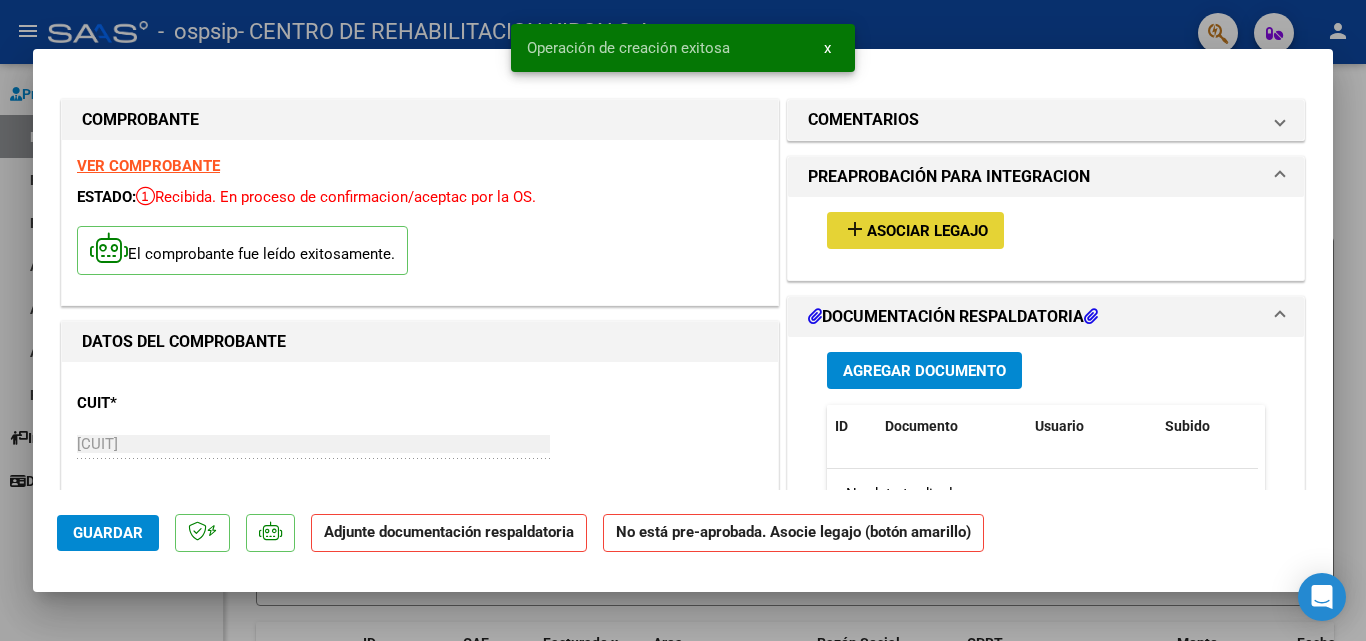 click on "Asociar Legajo" at bounding box center (927, 231) 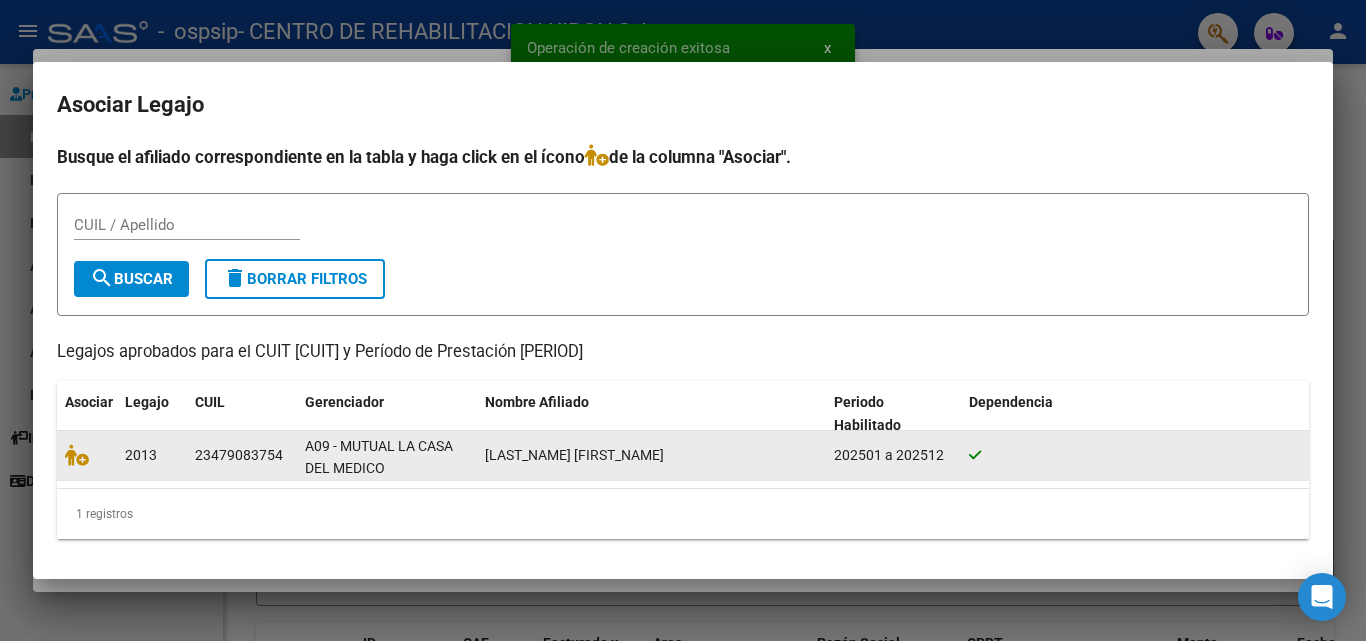 click on "2013" 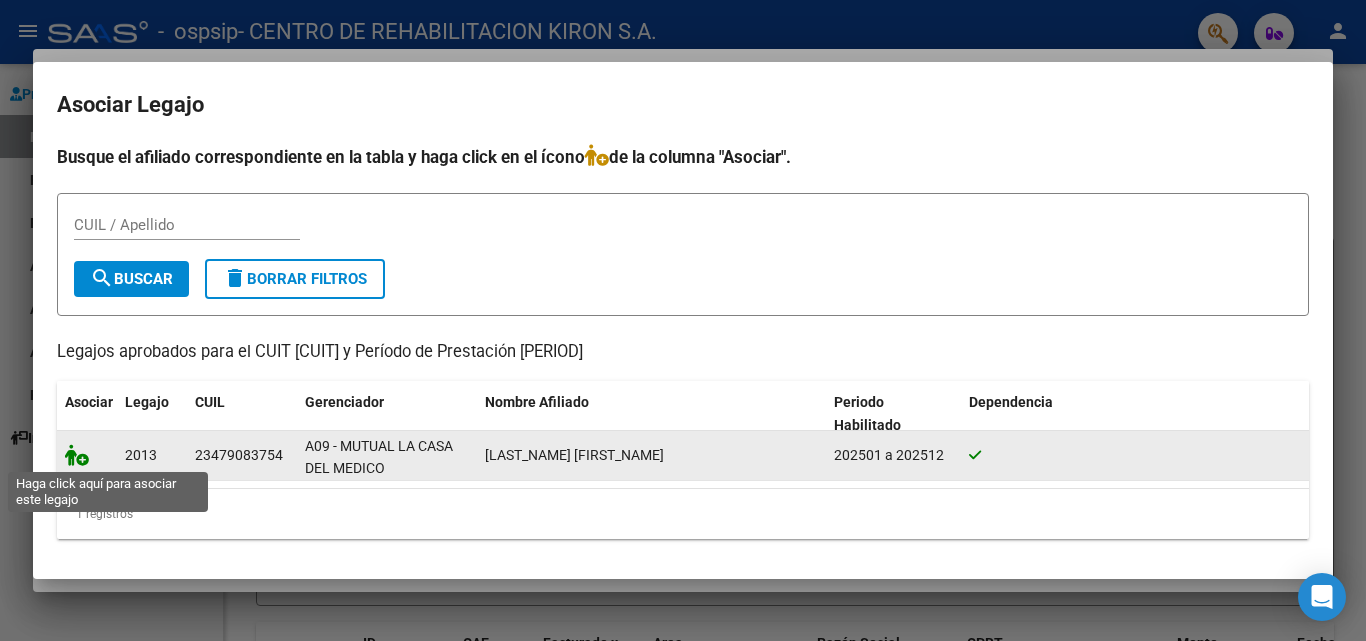 click 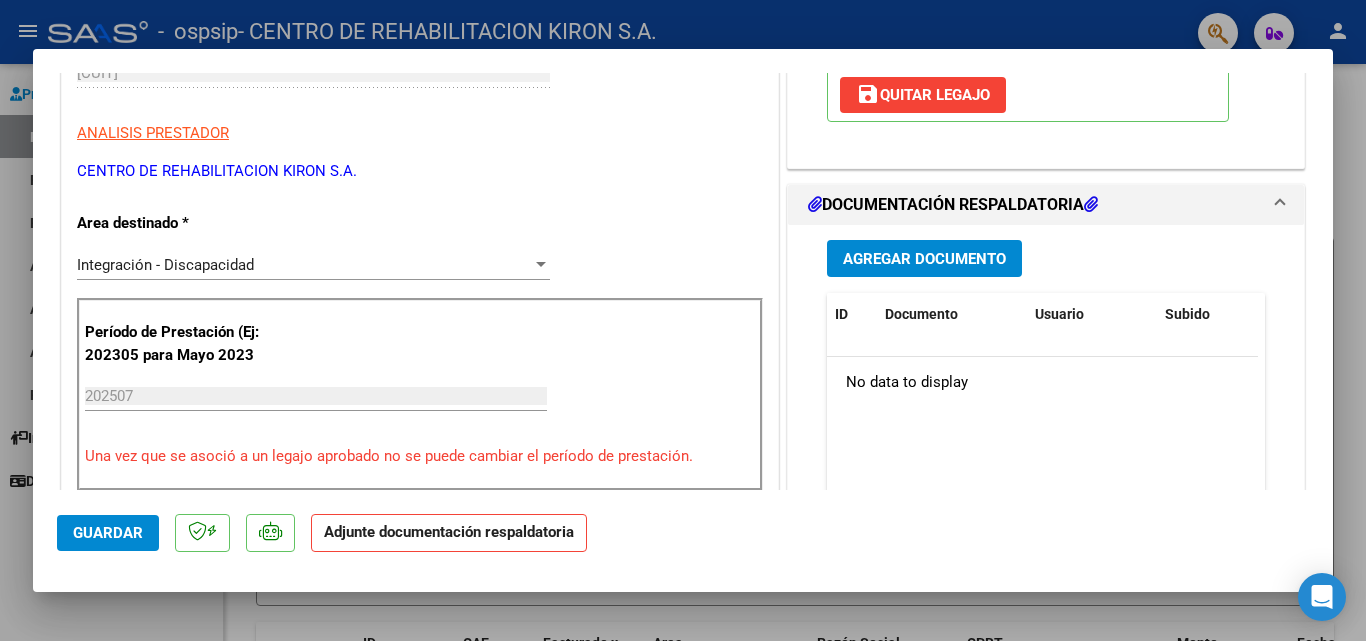 scroll, scrollTop: 500, scrollLeft: 0, axis: vertical 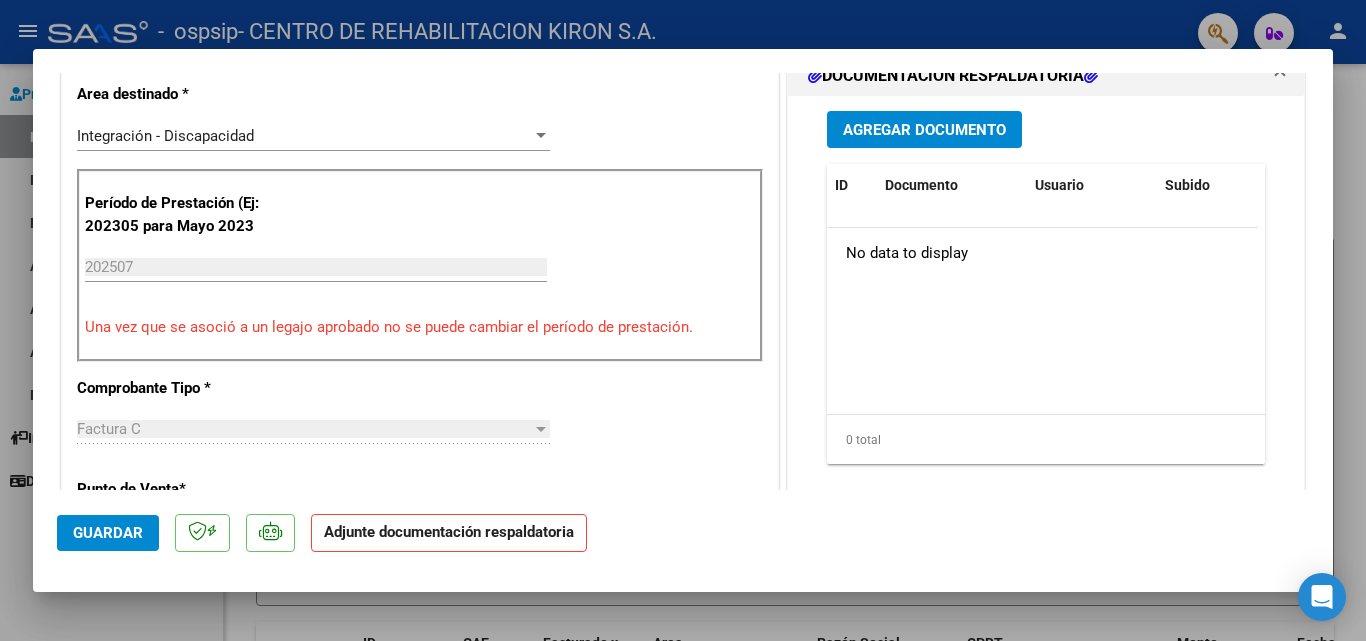 click on "Adjunte documentación respaldatoria" 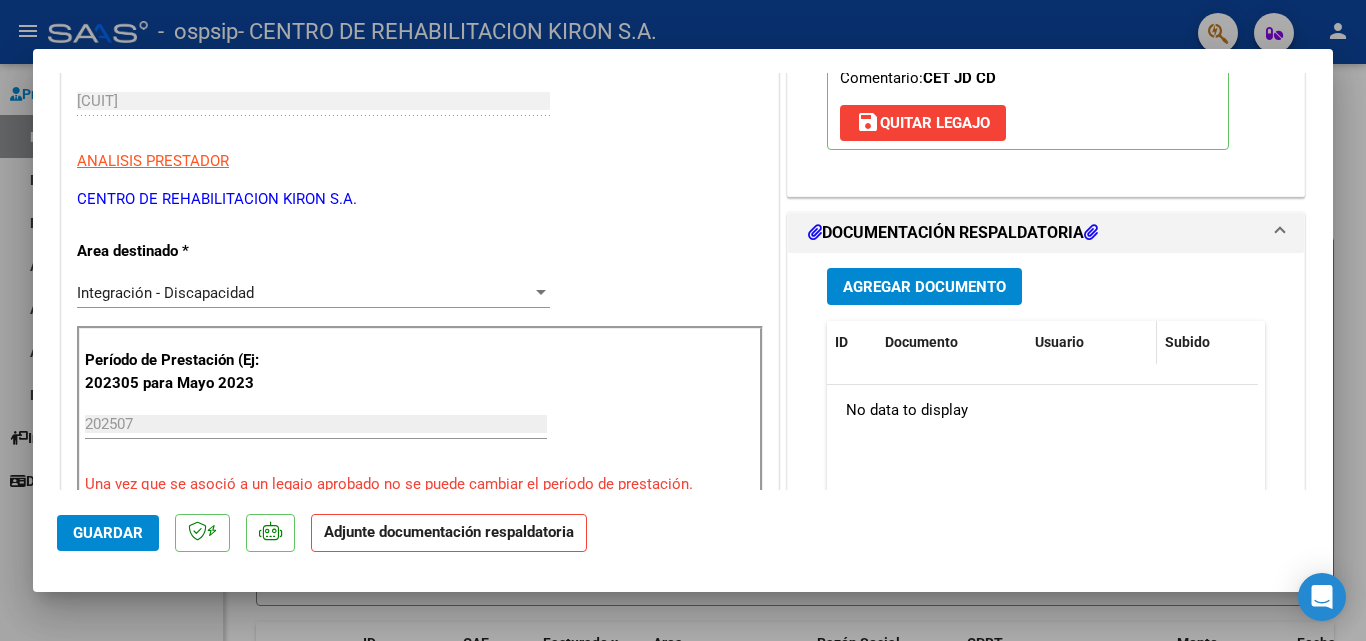 scroll, scrollTop: 300, scrollLeft: 0, axis: vertical 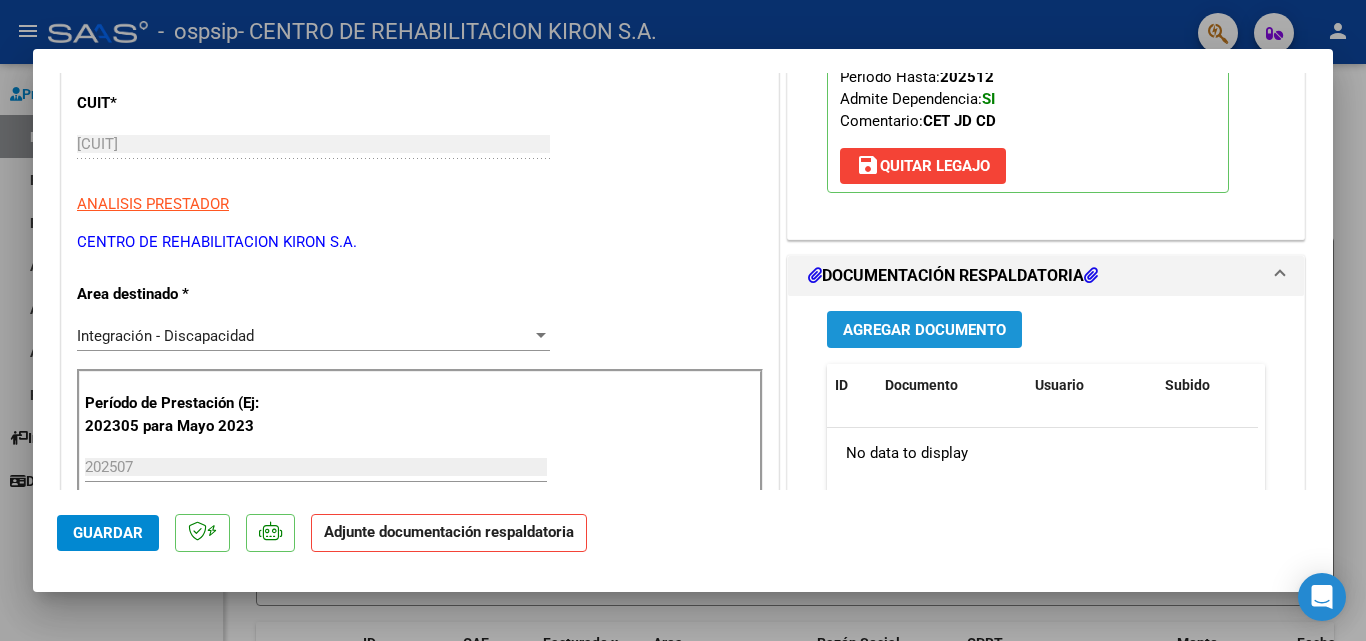 click on "Agregar Documento" at bounding box center (924, 330) 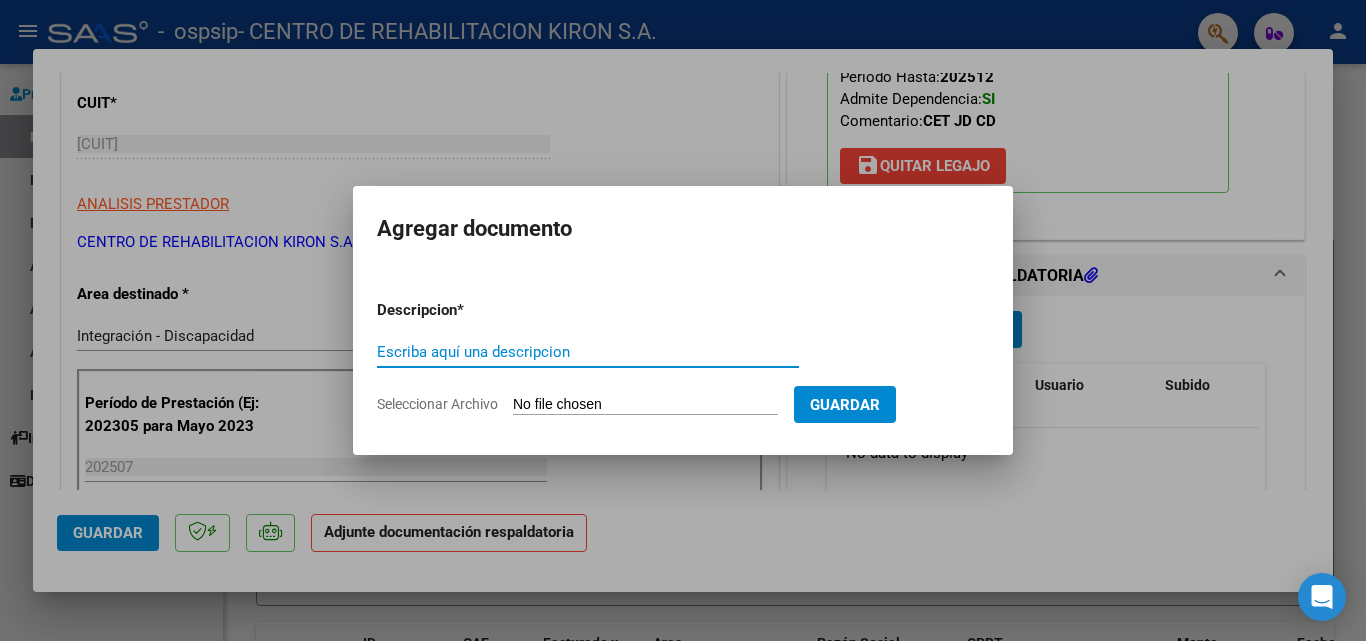 click on "Escriba aquí una descripcion" at bounding box center (588, 352) 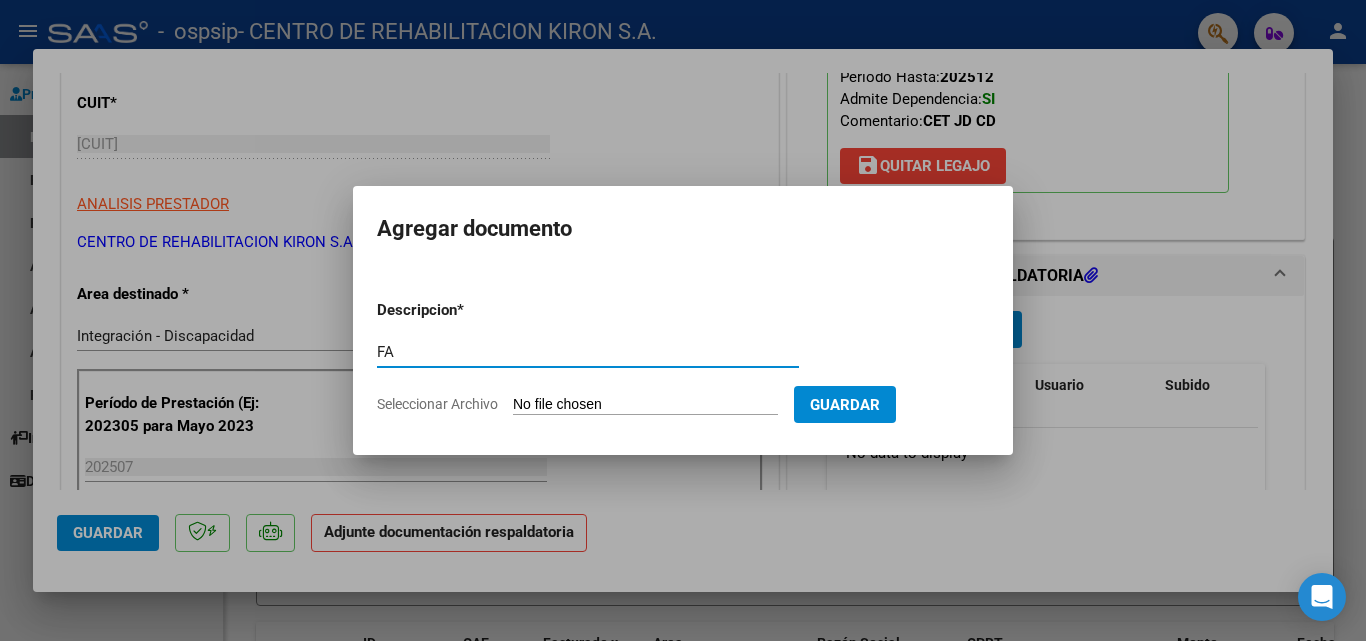 type on "F" 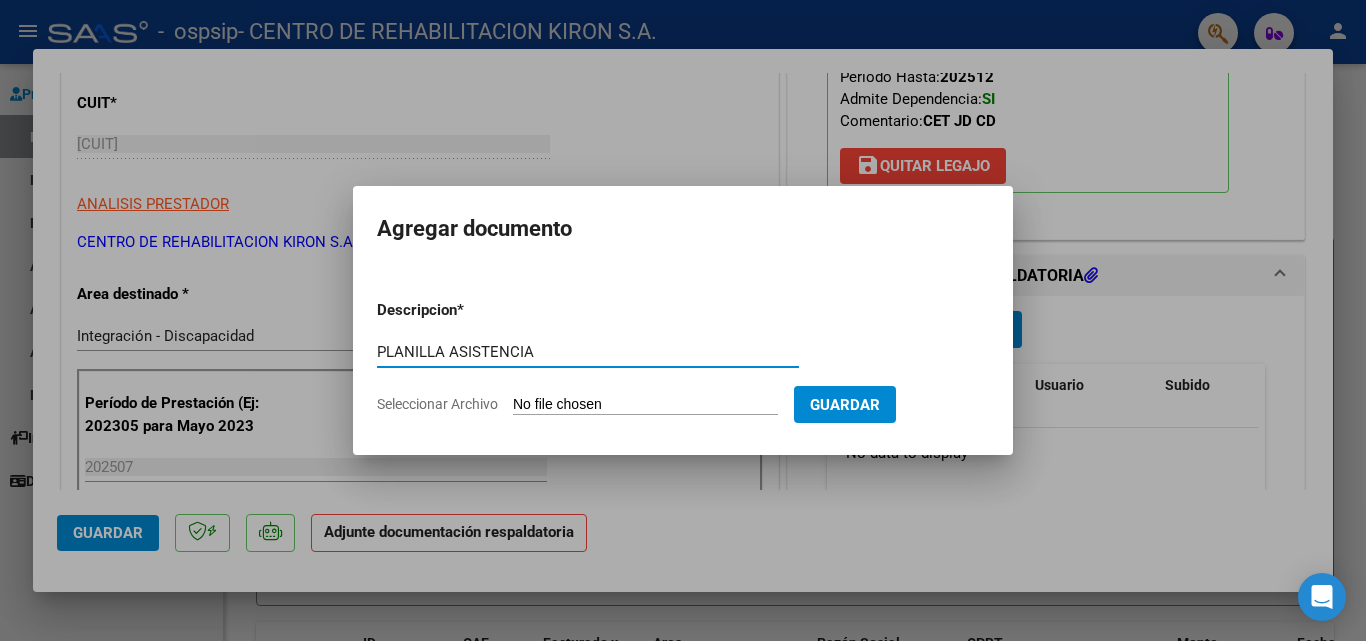 type on "PLANILLA ASISTENCIA" 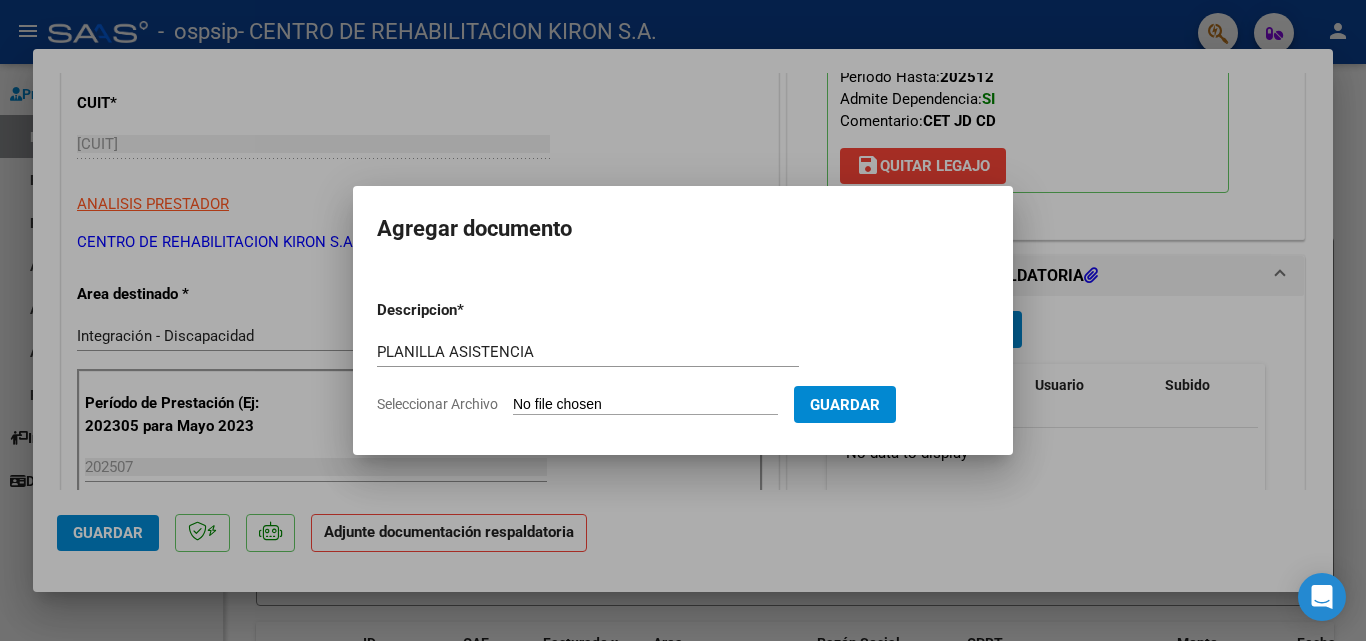 type on "C:\fakepath\[NAME] [PERIOD].pdf" 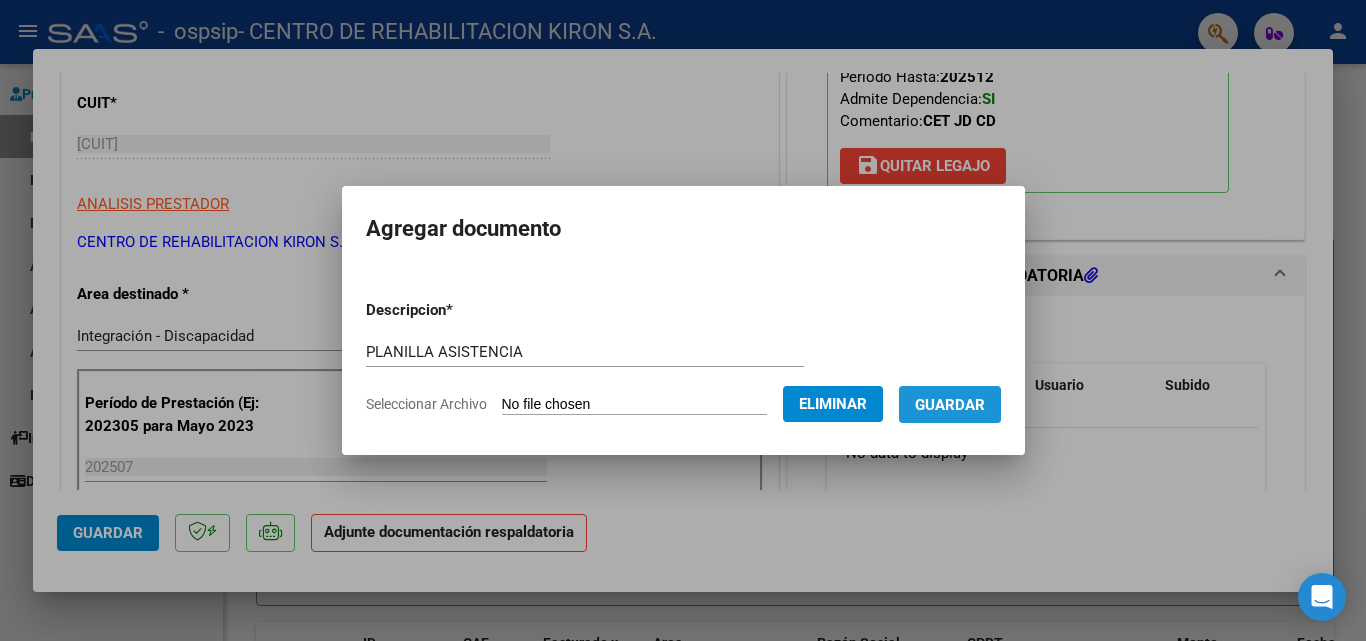 click on "Guardar" at bounding box center (950, 405) 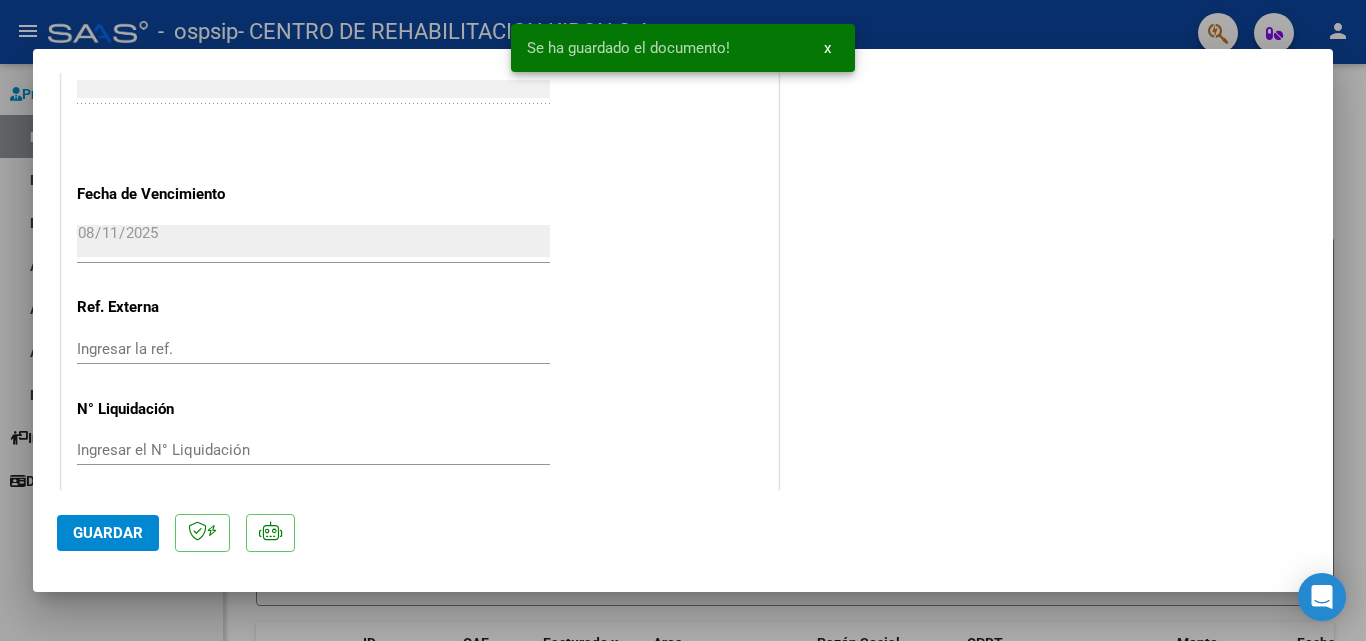 scroll, scrollTop: 1373, scrollLeft: 0, axis: vertical 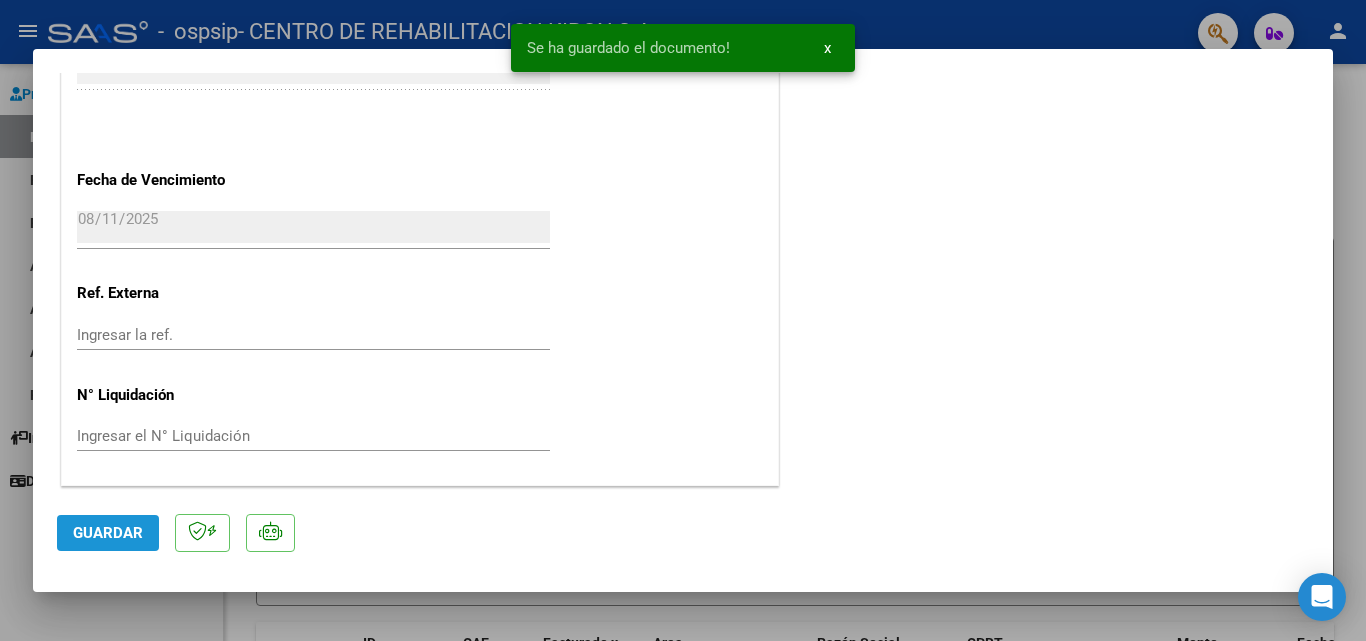 click on "Guardar" 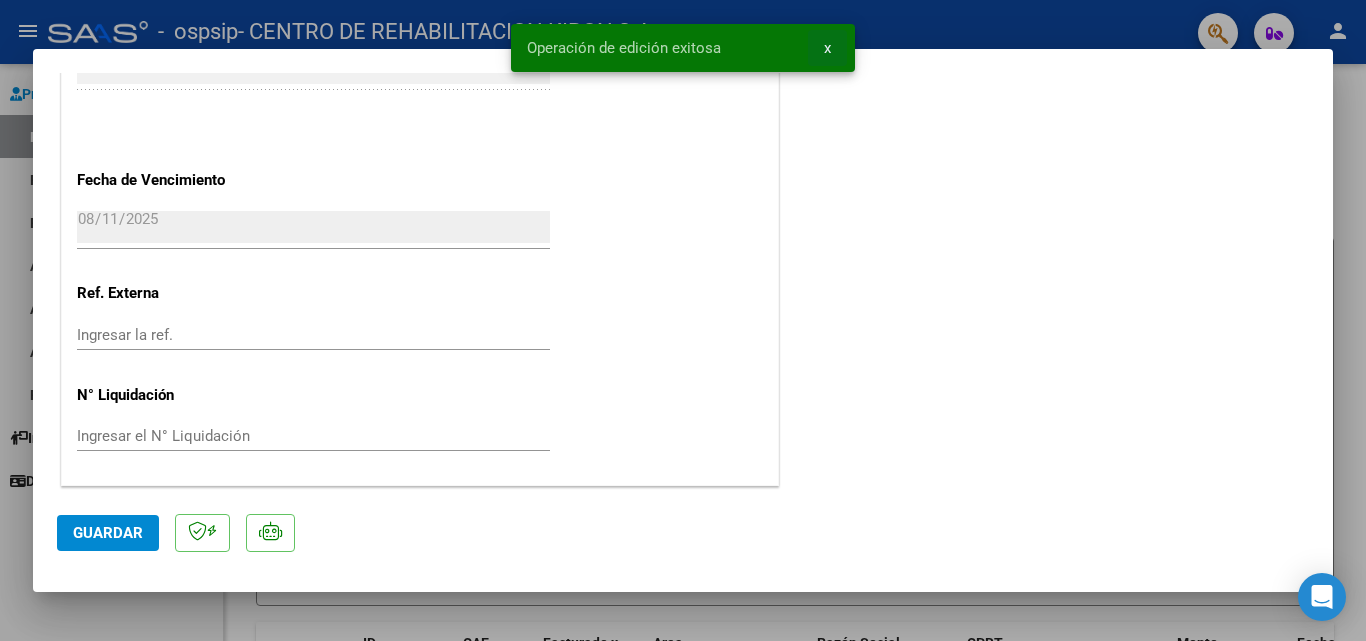 click on "x" at bounding box center [827, 48] 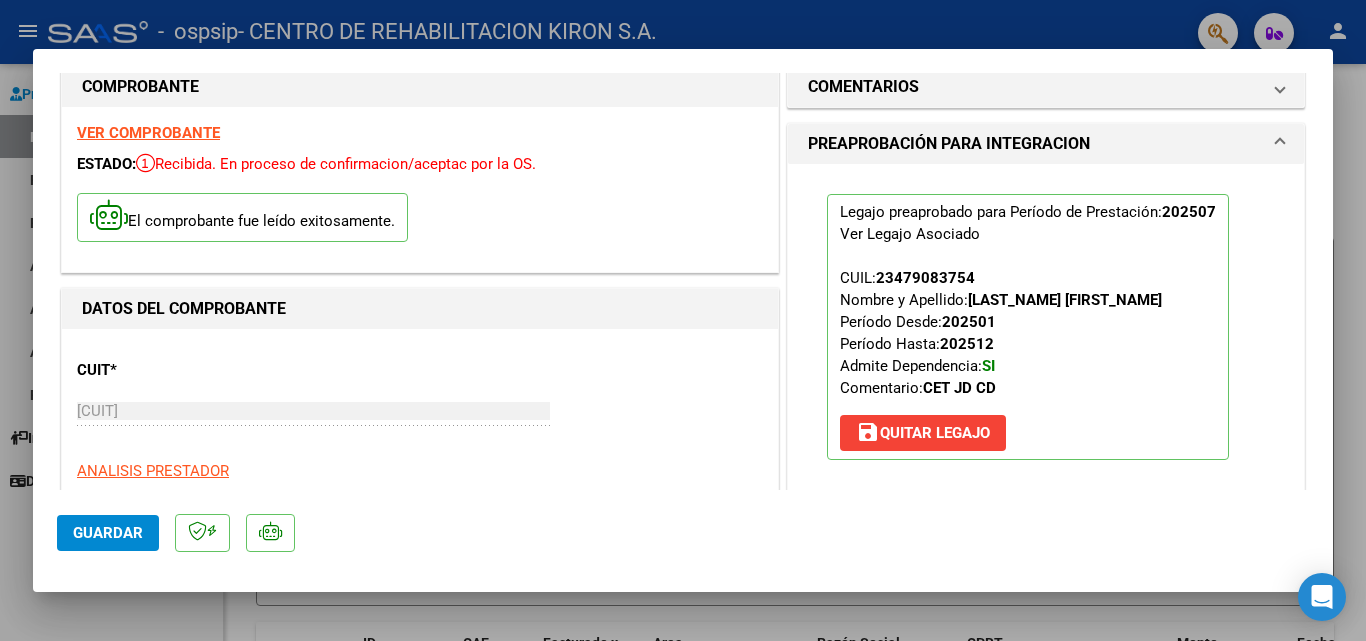 scroll, scrollTop: 0, scrollLeft: 0, axis: both 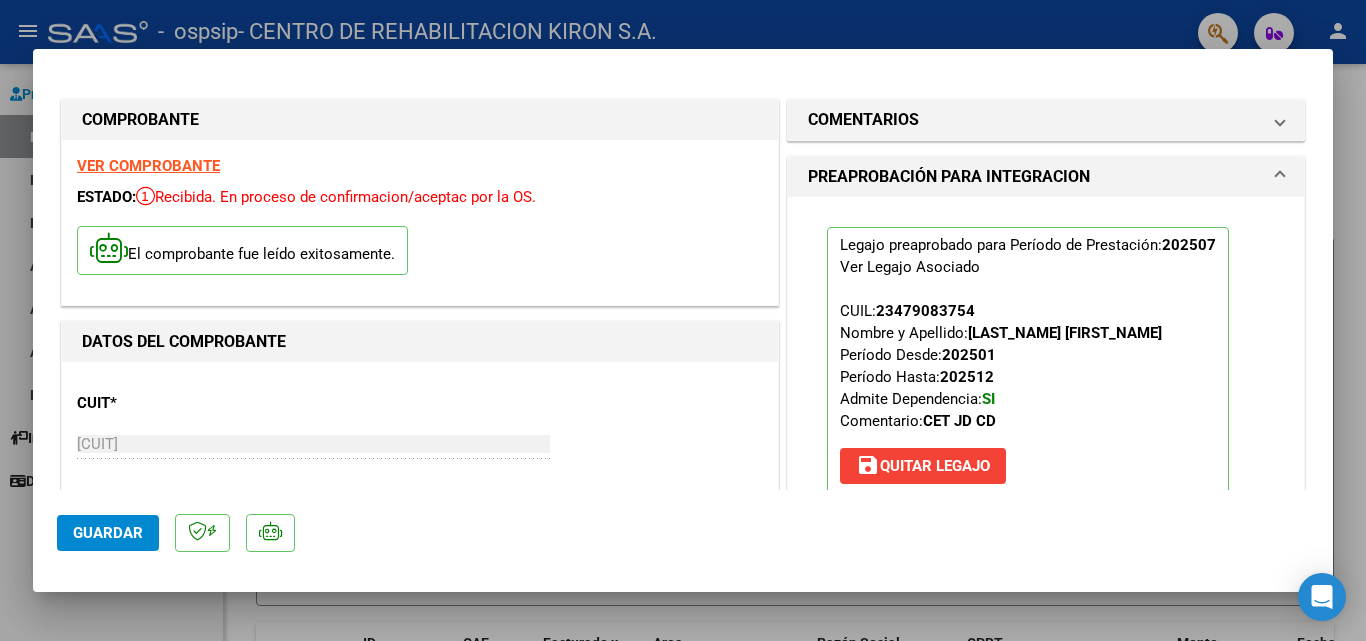 click on "Guardar" 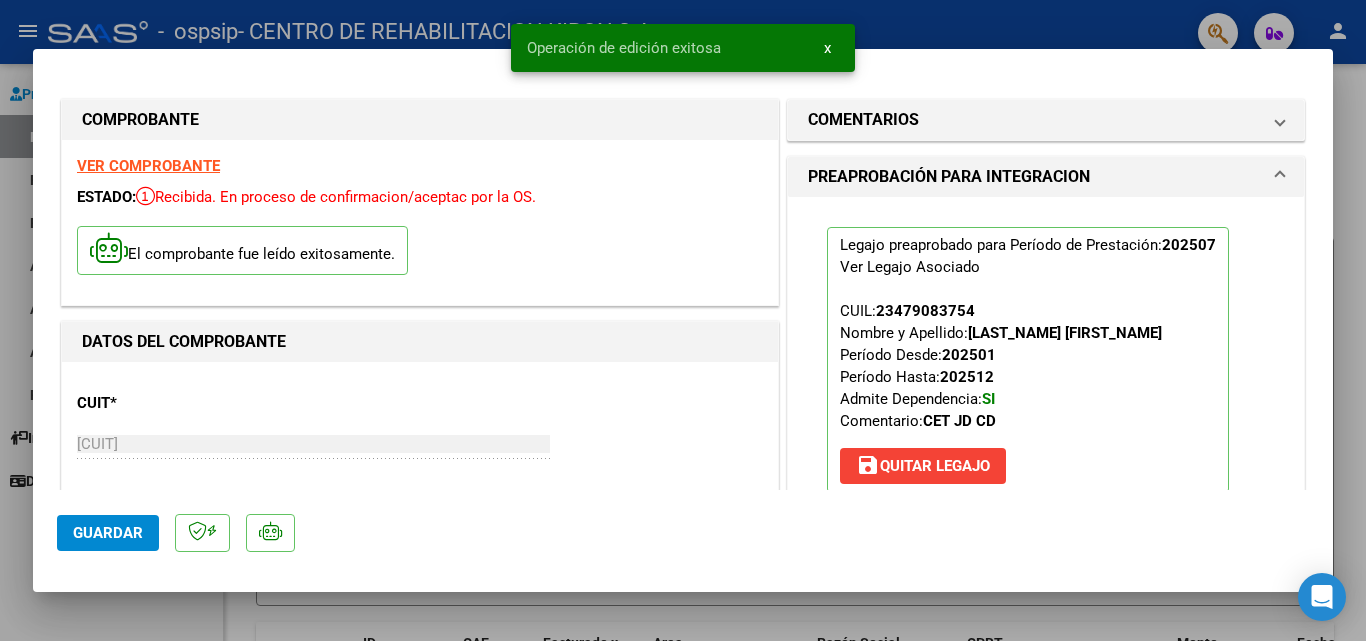 drag, startPoint x: 837, startPoint y: 44, endPoint x: 852, endPoint y: 55, distance: 18.601076 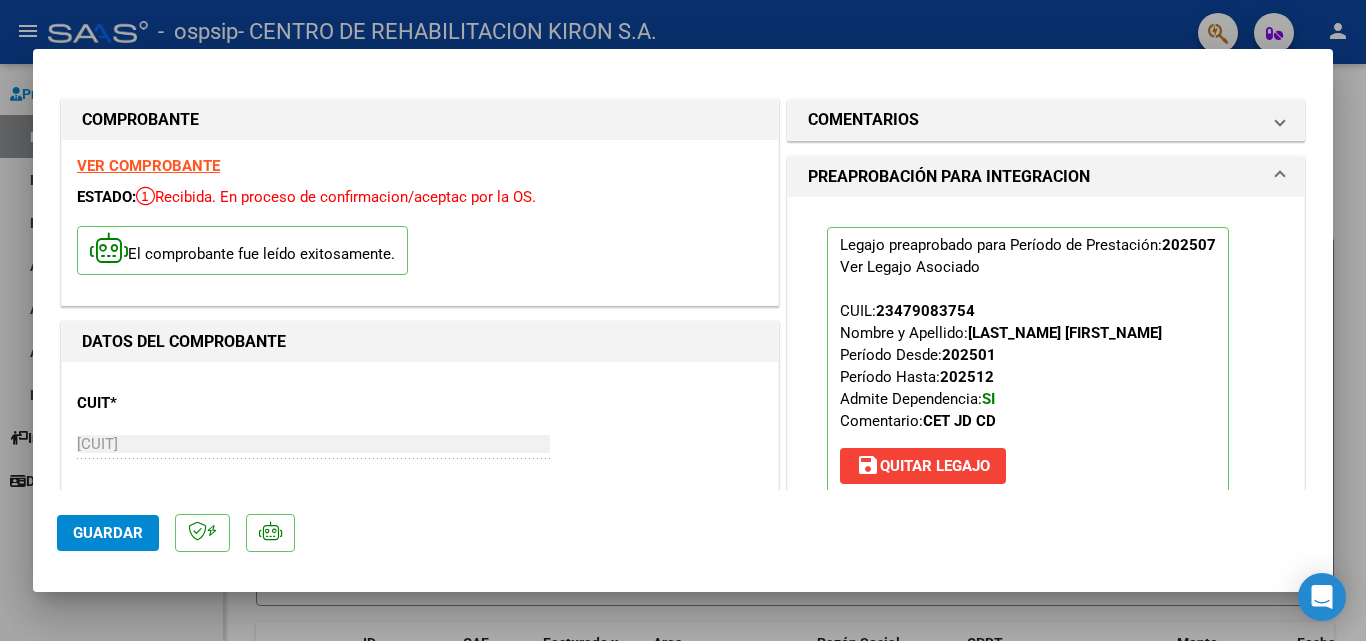 click at bounding box center (683, 320) 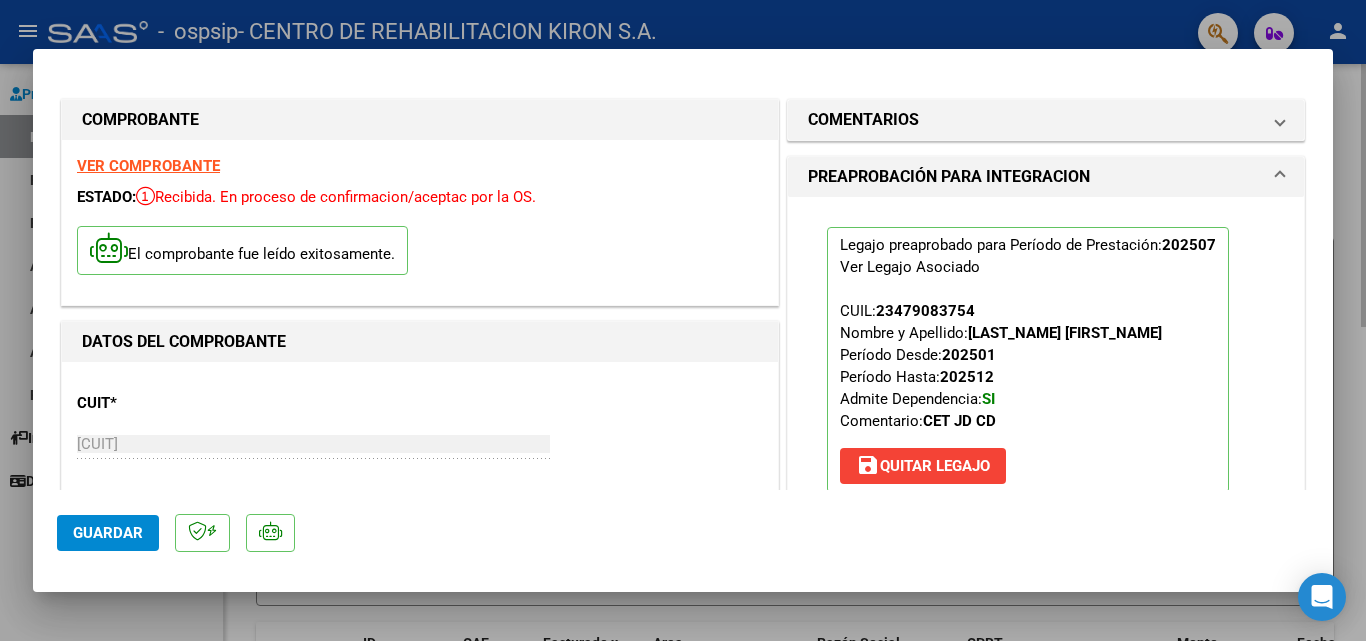 type 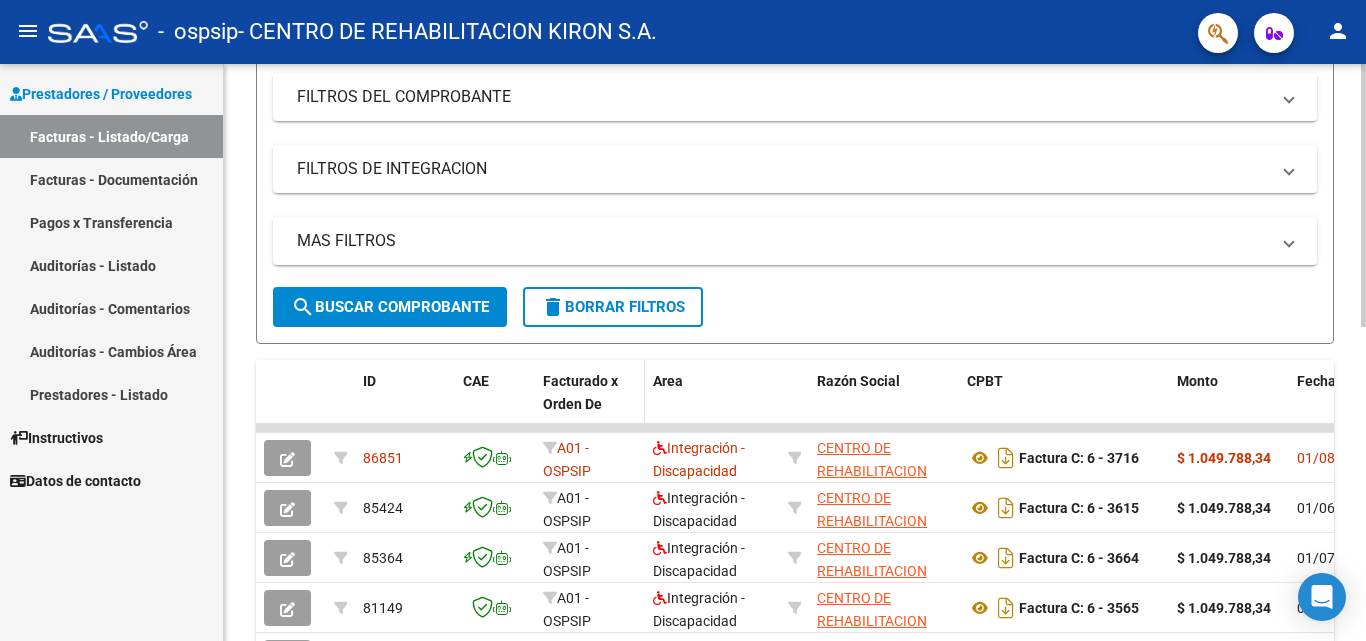 scroll, scrollTop: 300, scrollLeft: 0, axis: vertical 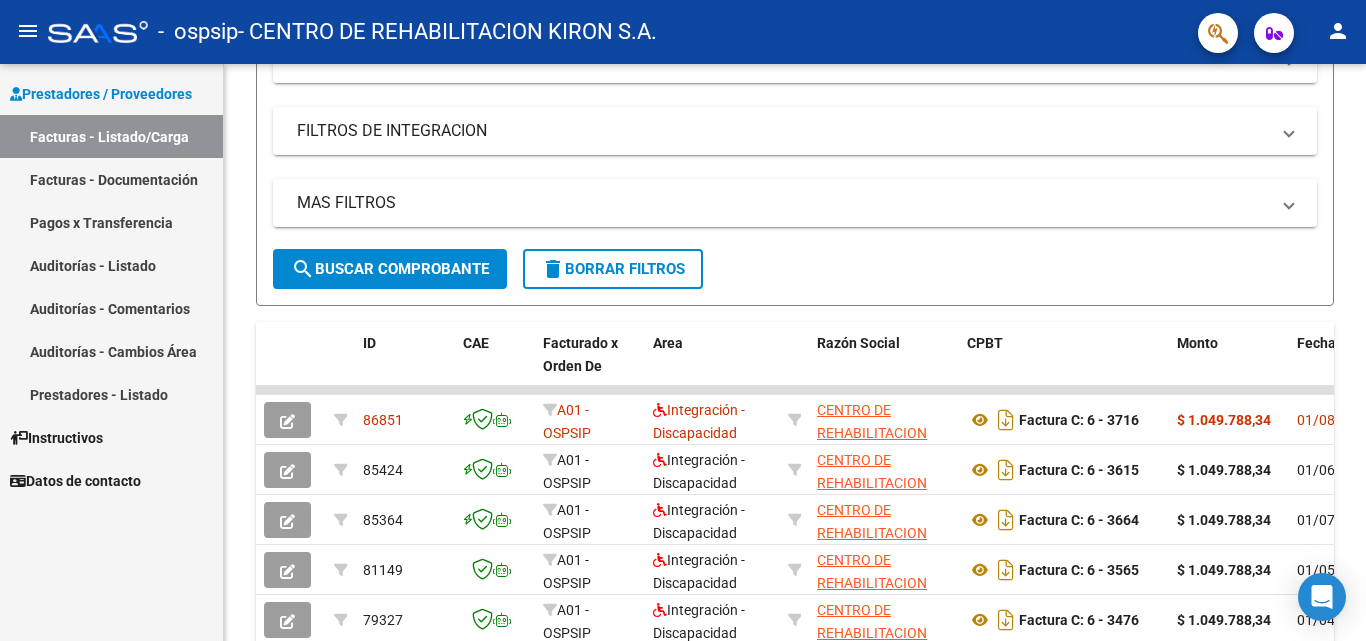 click on "Pagos x Transferencia" at bounding box center [111, 222] 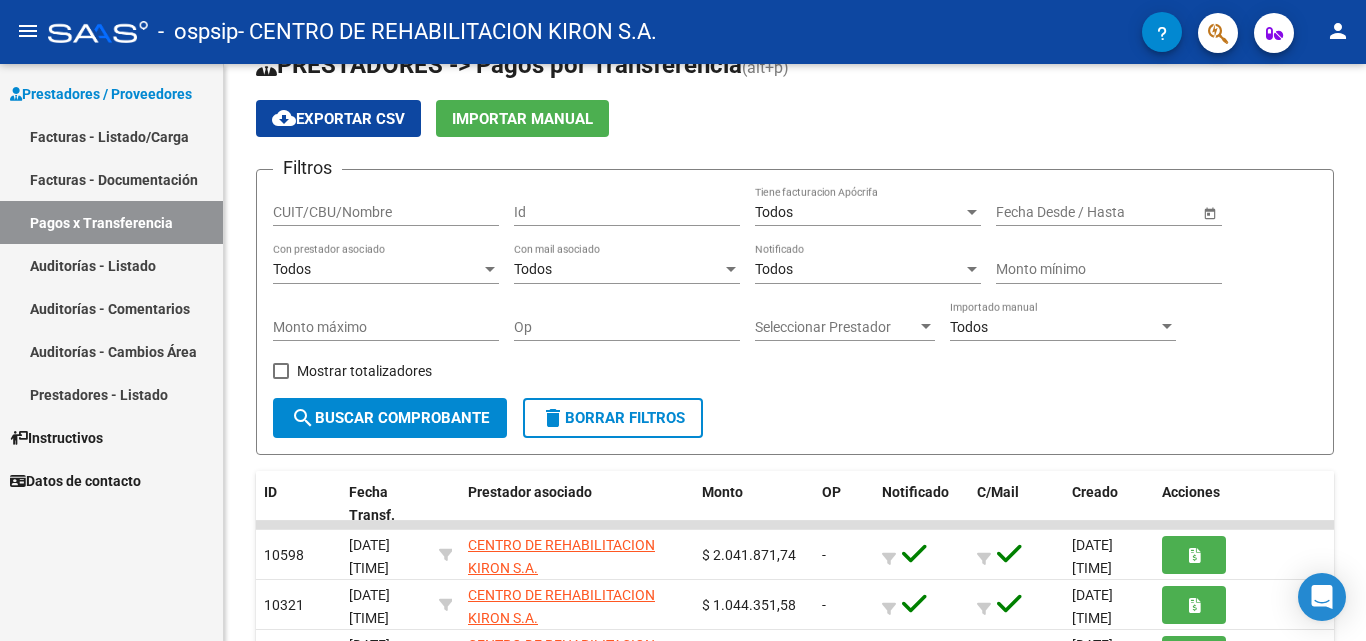 scroll, scrollTop: 300, scrollLeft: 0, axis: vertical 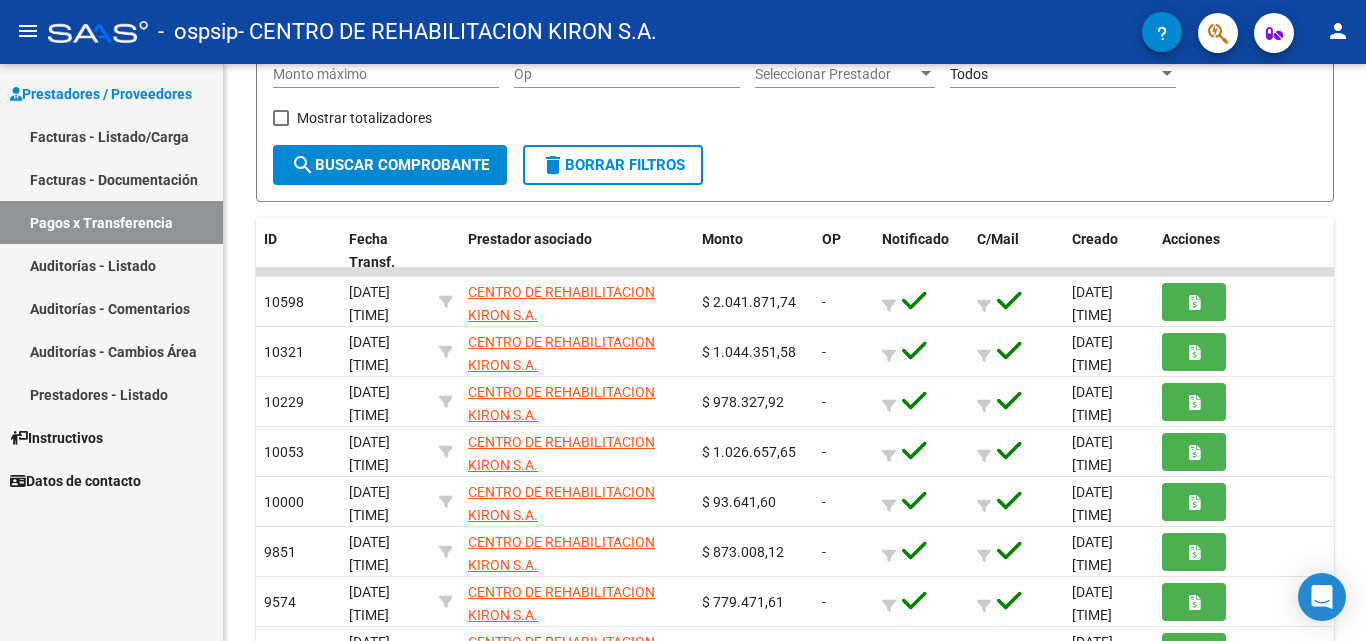 click on "Facturas - Listado/Carga" at bounding box center (111, 136) 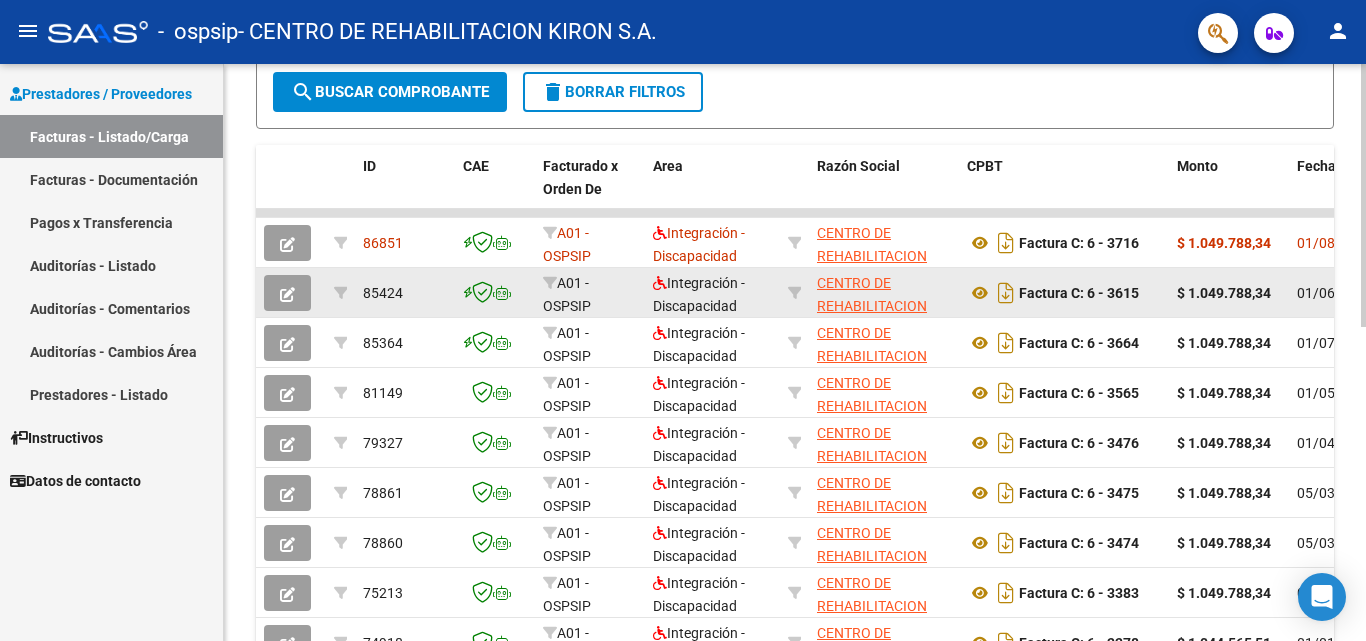 scroll, scrollTop: 500, scrollLeft: 0, axis: vertical 